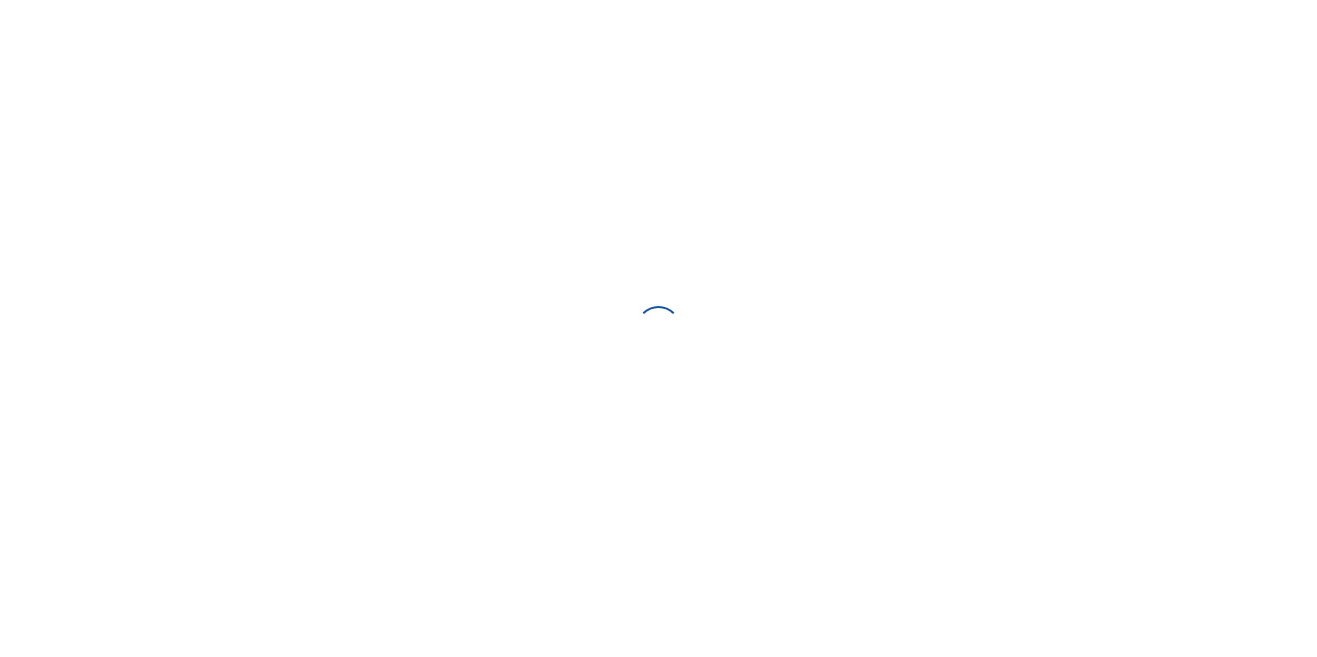 scroll, scrollTop: 0, scrollLeft: 0, axis: both 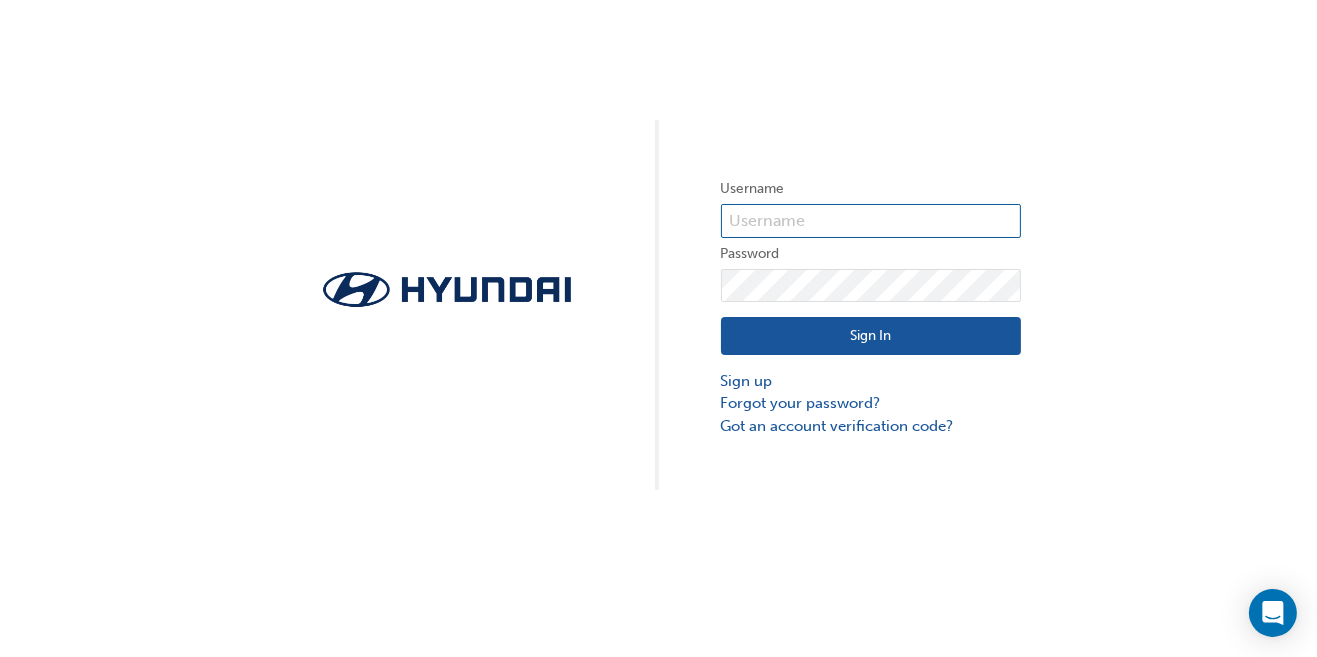 click at bounding box center [871, 221] 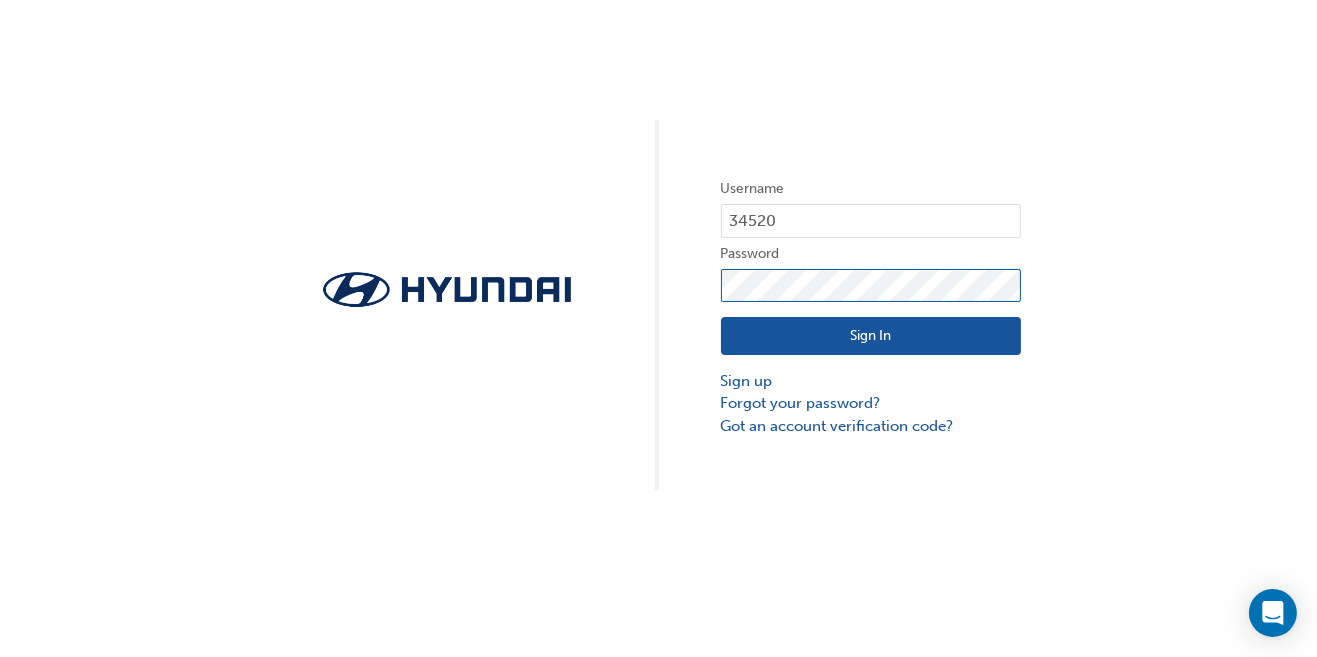 click on "Sign In" at bounding box center [871, 336] 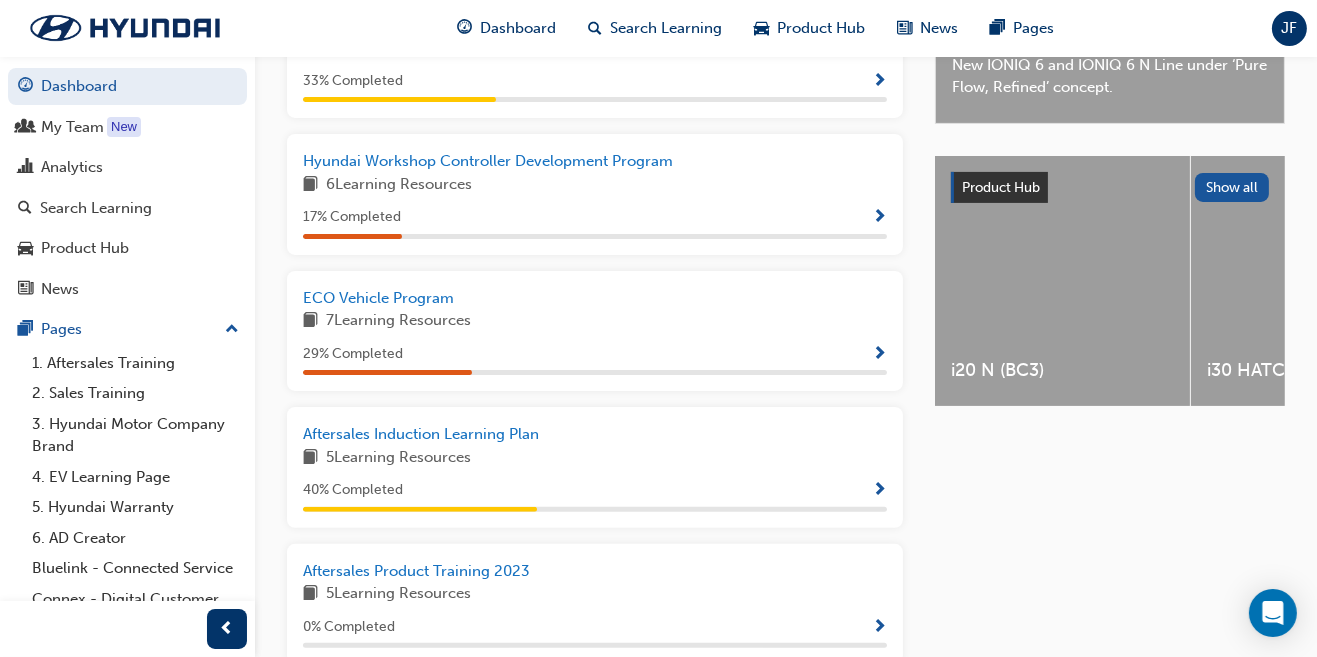 scroll, scrollTop: 668, scrollLeft: 0, axis: vertical 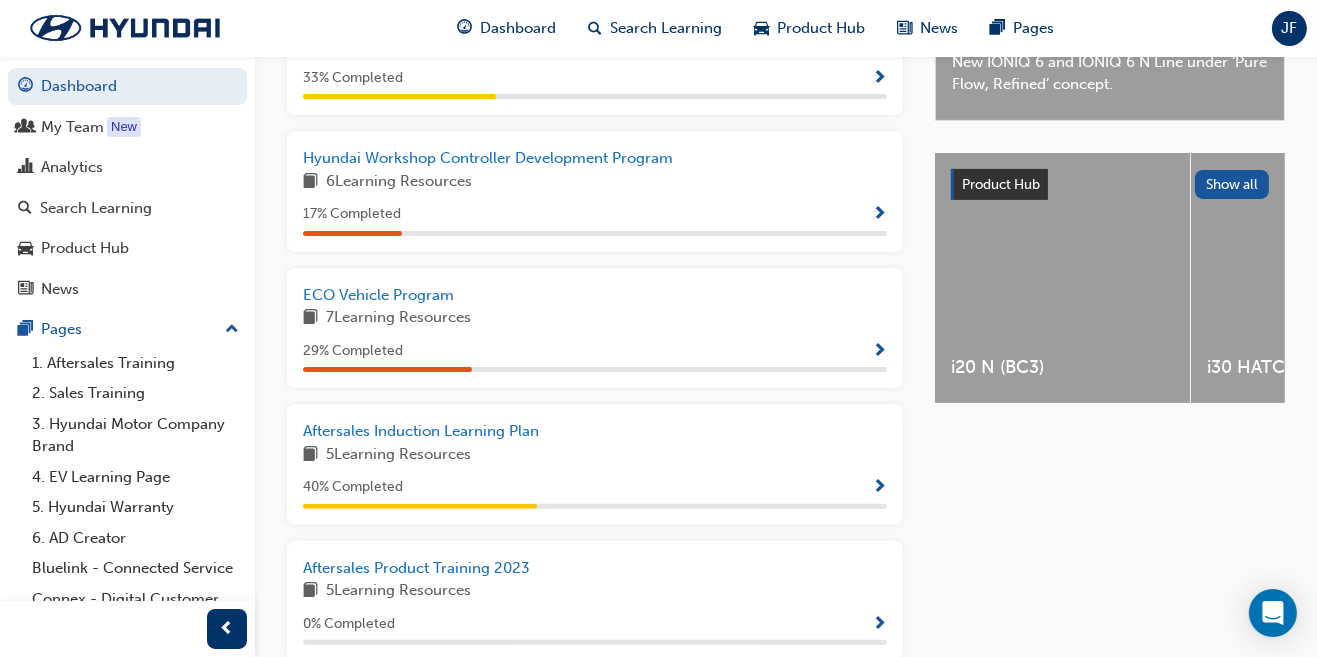 click at bounding box center [879, 352] 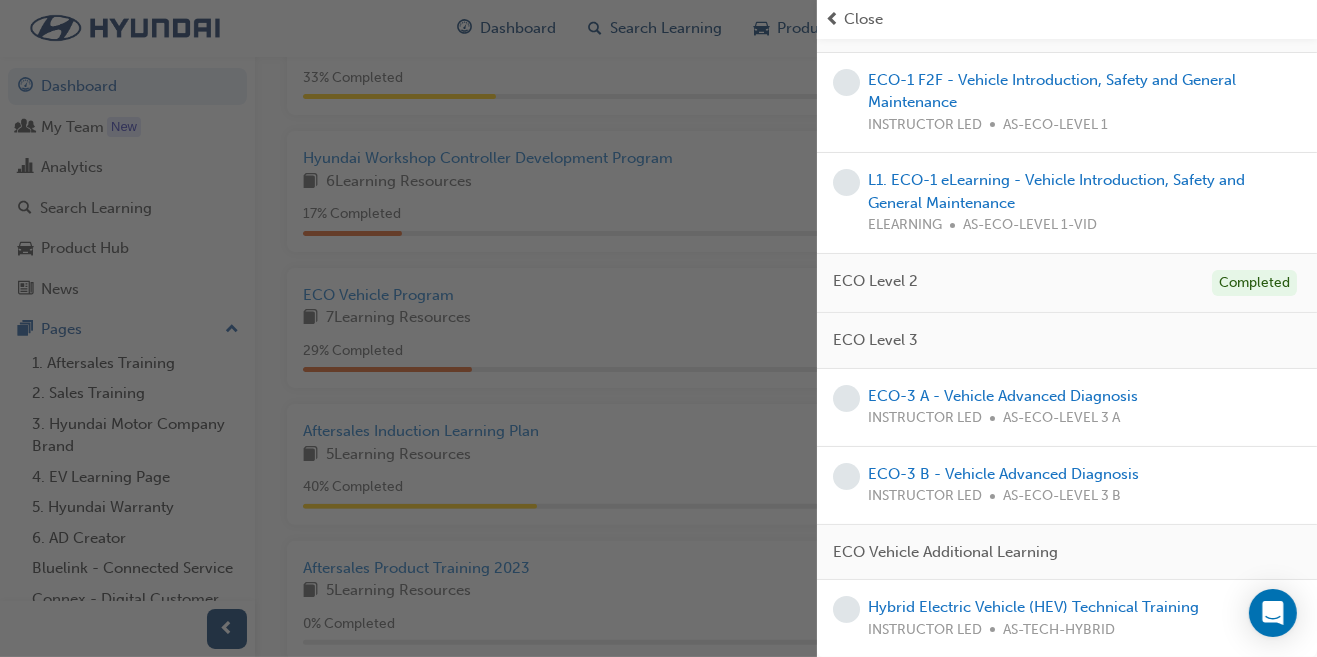 scroll, scrollTop: 204, scrollLeft: 0, axis: vertical 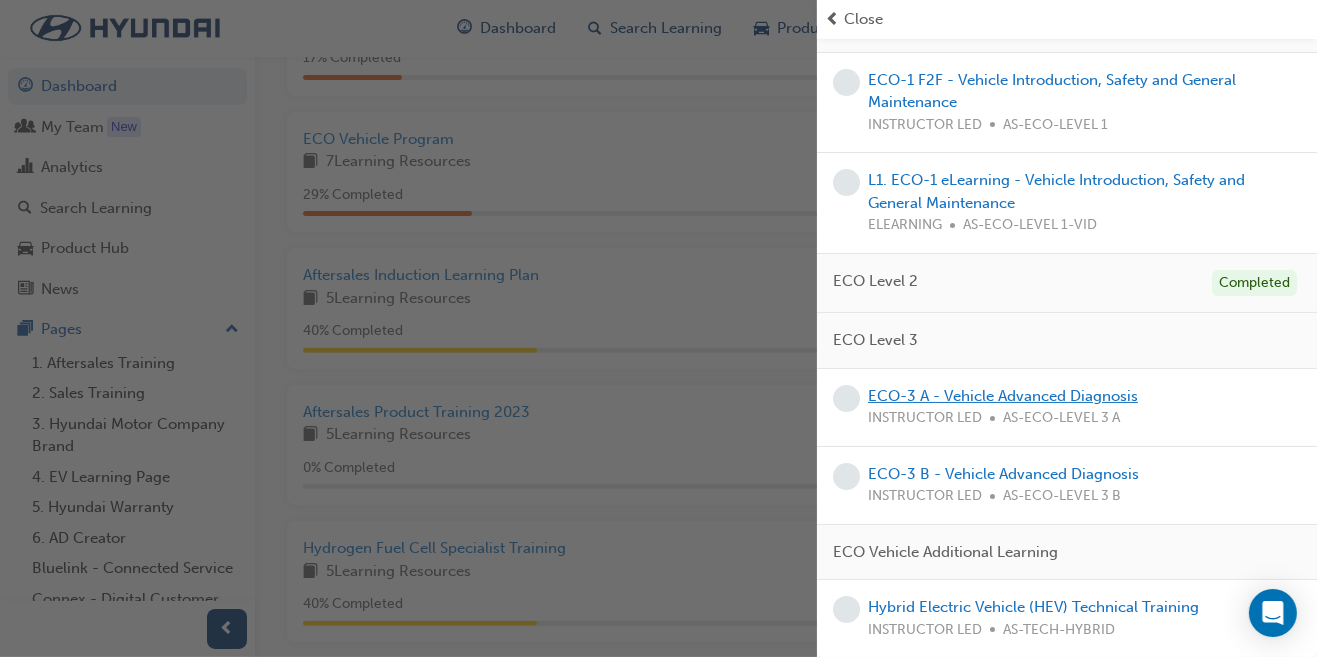 click on "ECO-3 A - Vehicle Advanced Diagnosis" at bounding box center (1003, 396) 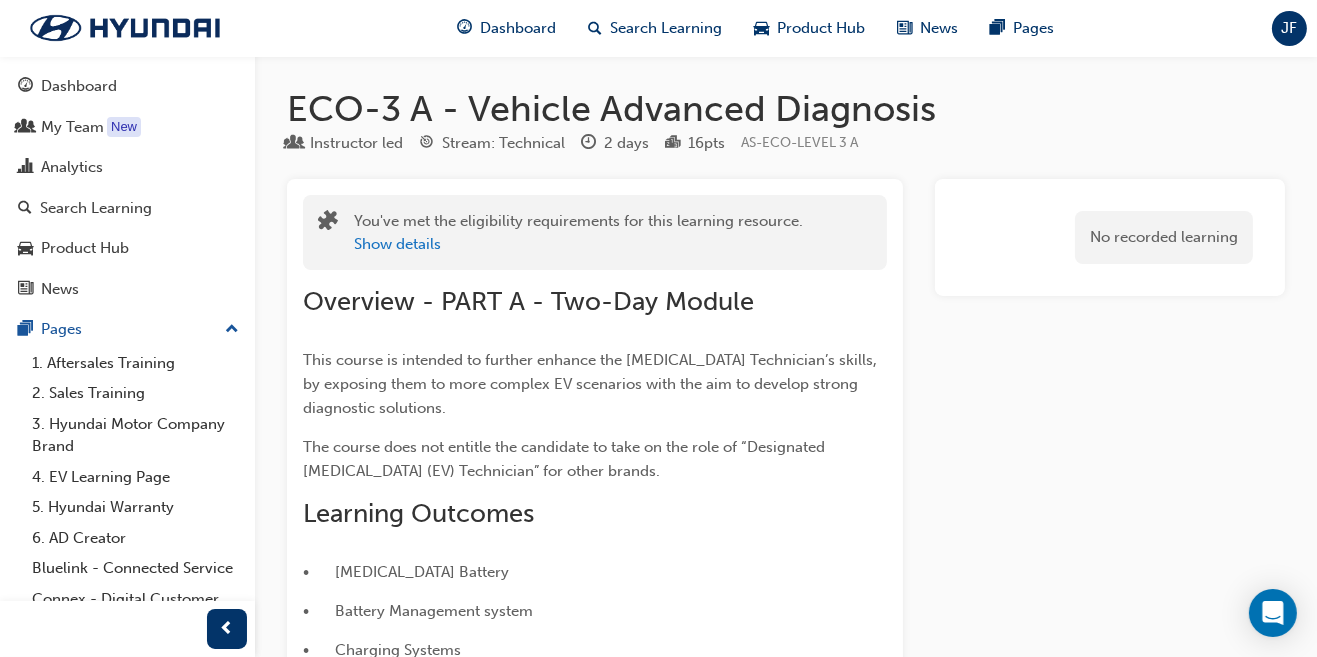 scroll, scrollTop: 0, scrollLeft: 0, axis: both 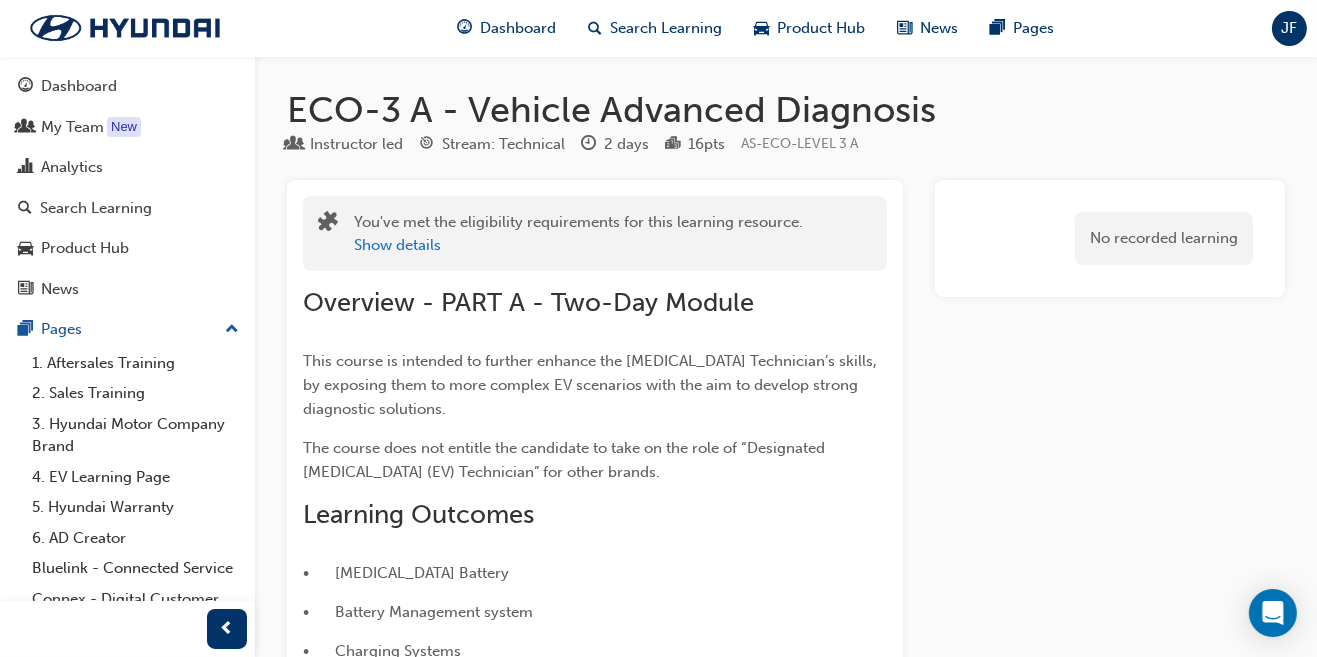 click on "Dashboard" at bounding box center [519, 28] 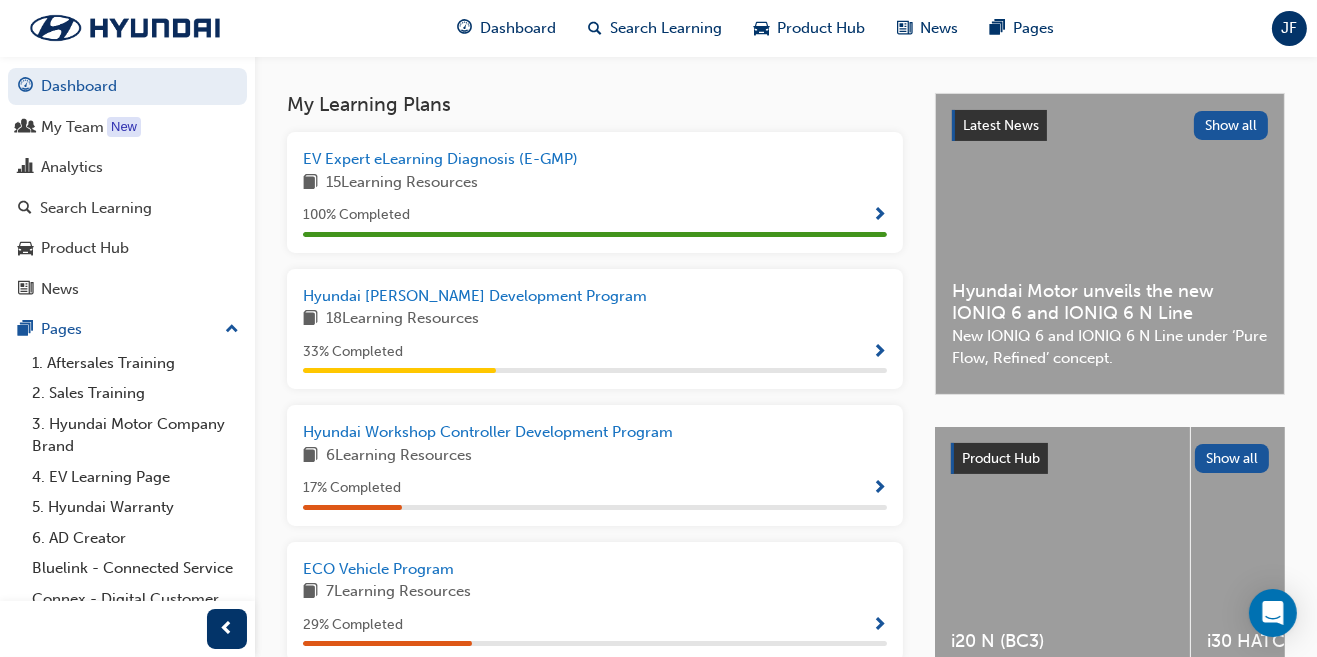 scroll, scrollTop: 390, scrollLeft: 0, axis: vertical 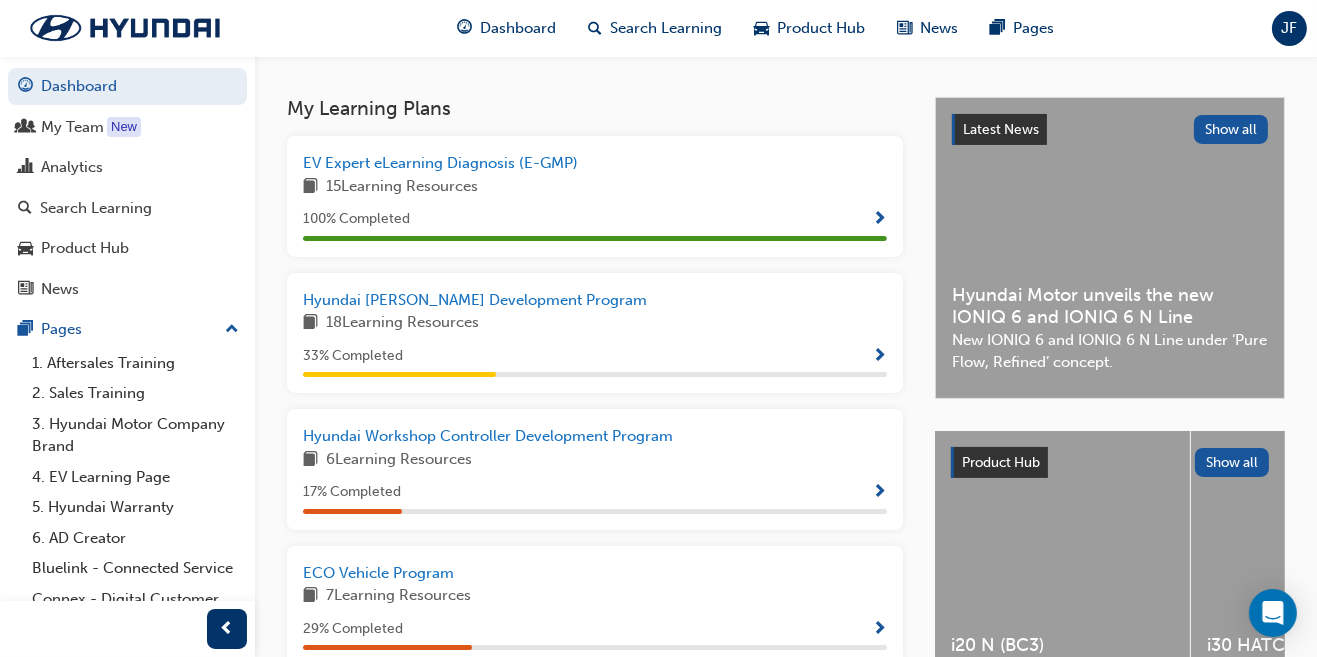 click at bounding box center (879, 357) 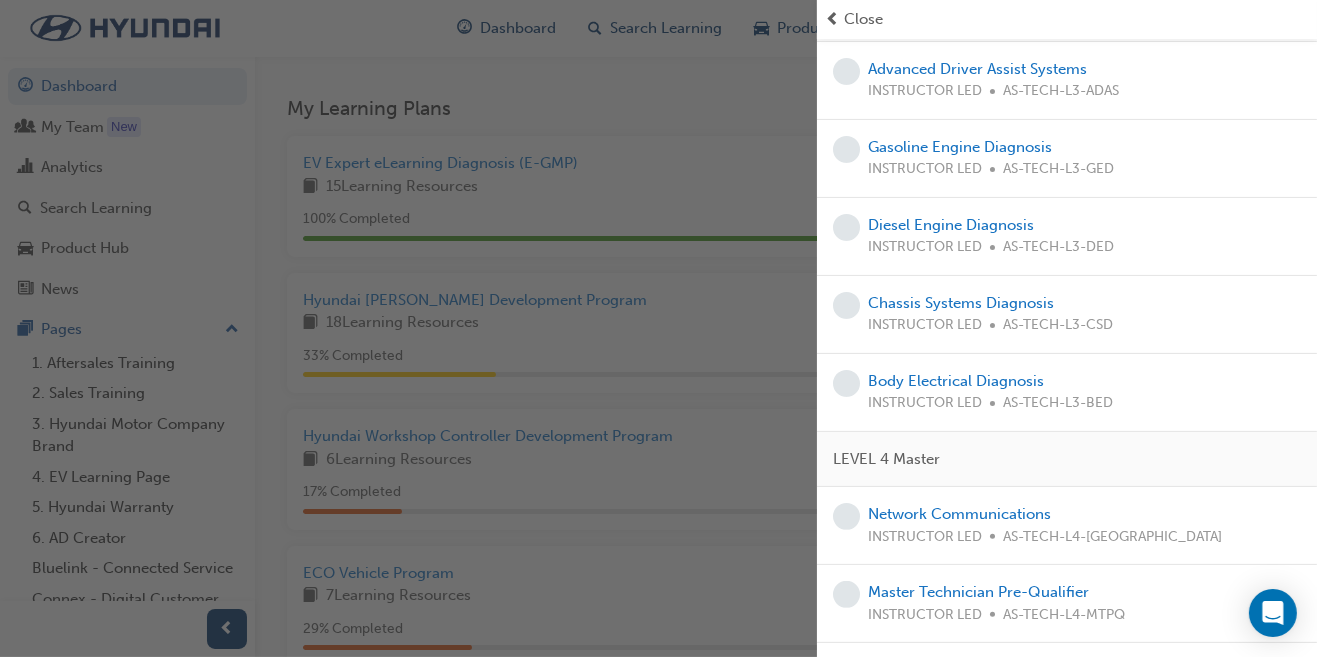 scroll, scrollTop: 698, scrollLeft: 0, axis: vertical 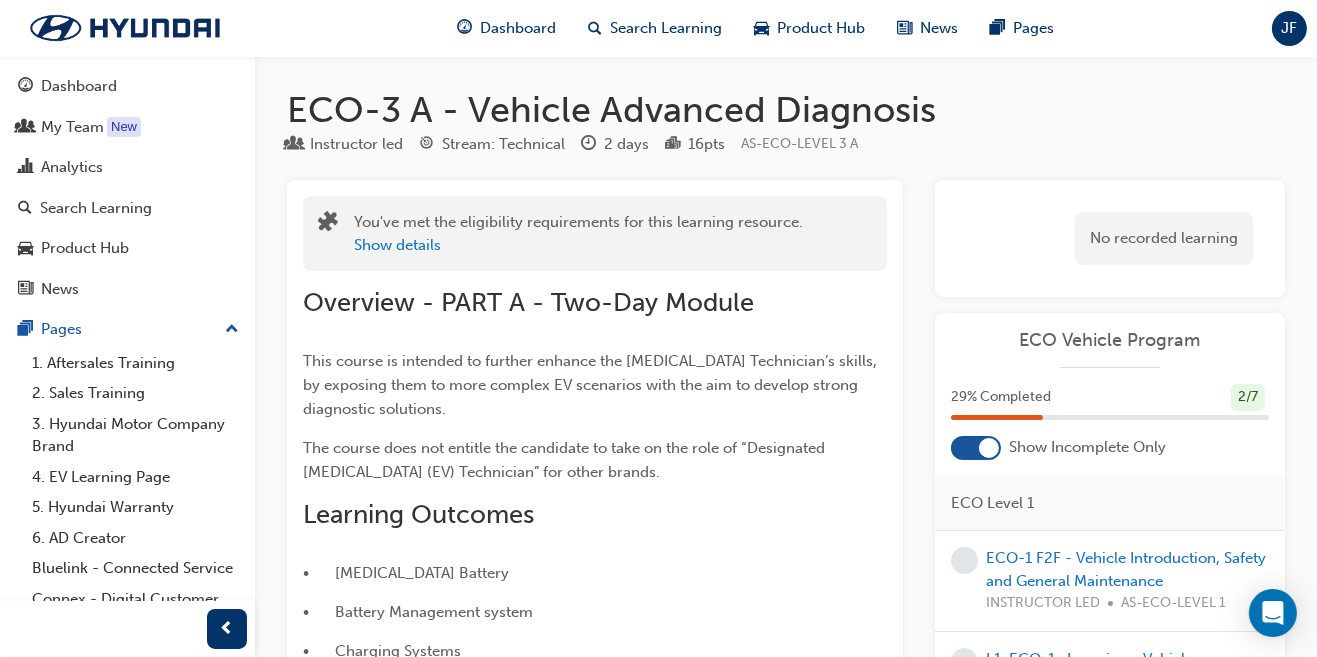 click on "Dashboard" at bounding box center [519, 28] 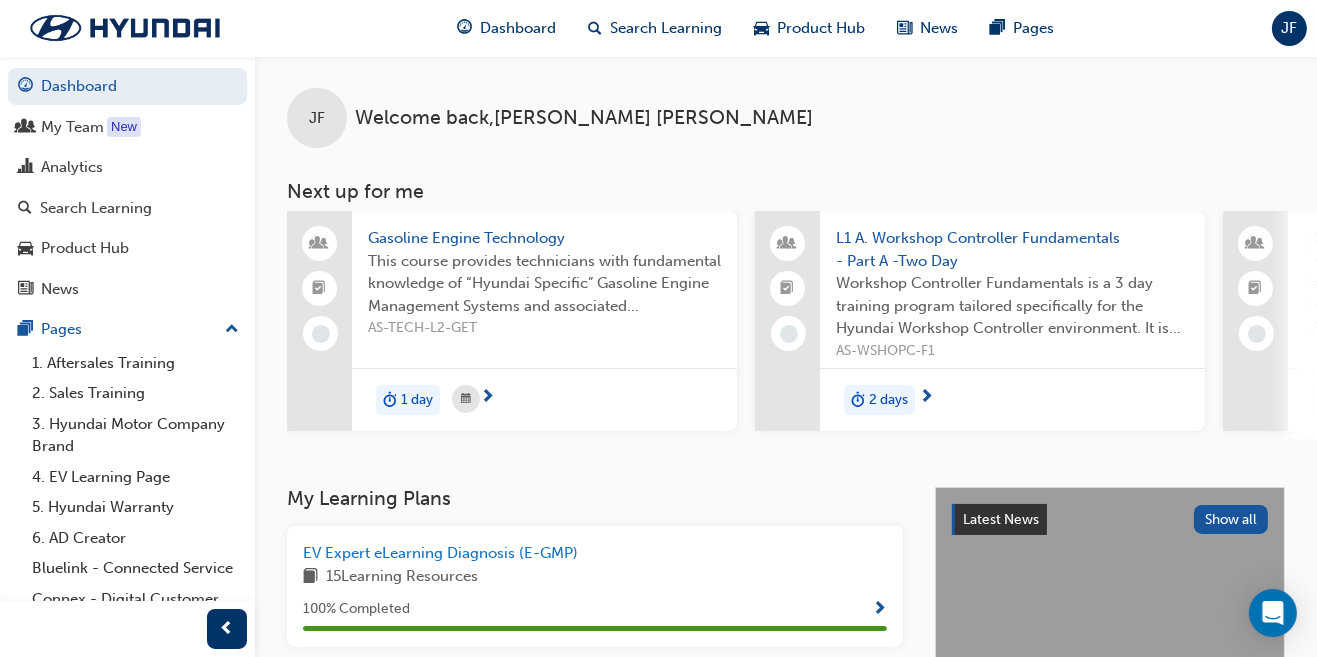 click on "New" at bounding box center (124, 127) 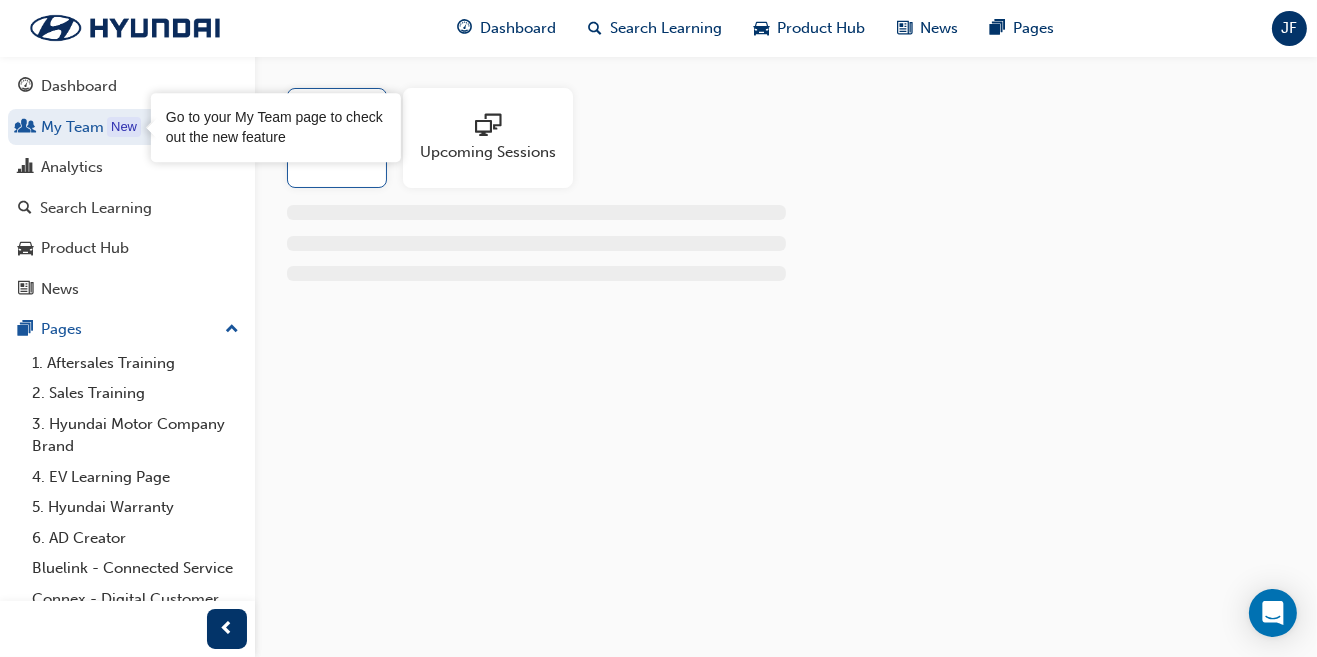 click at bounding box center [488, 127] 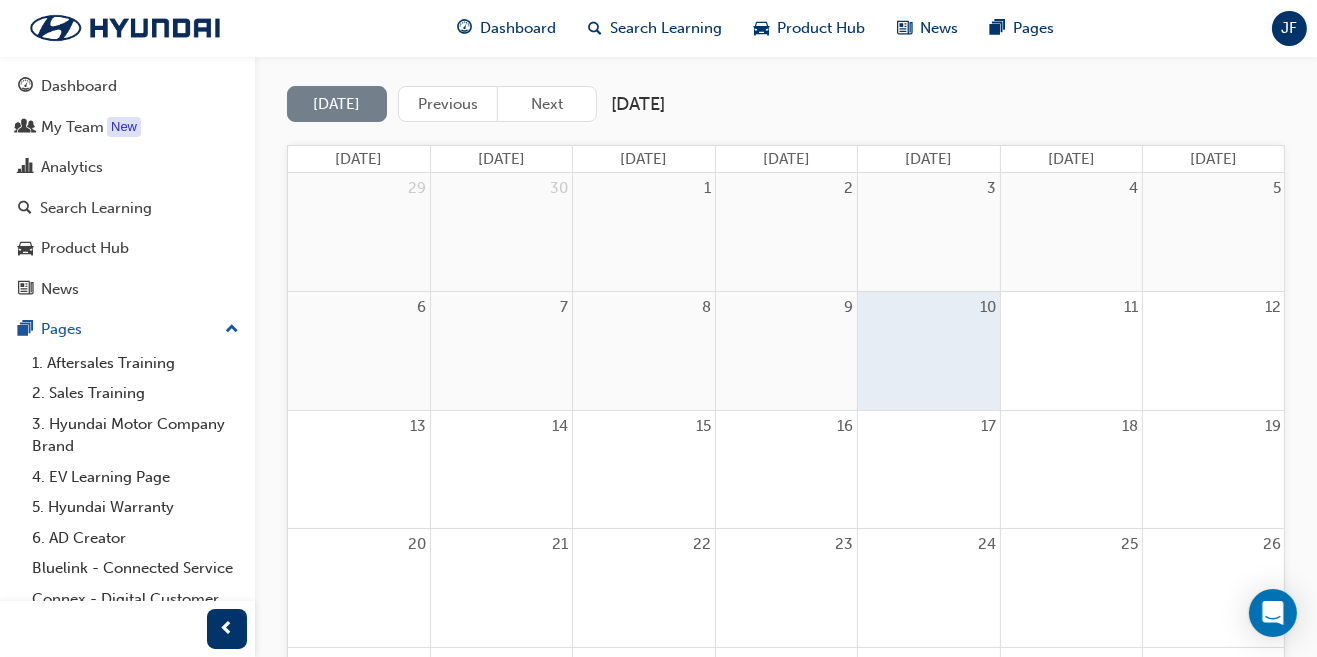 scroll, scrollTop: 412, scrollLeft: 0, axis: vertical 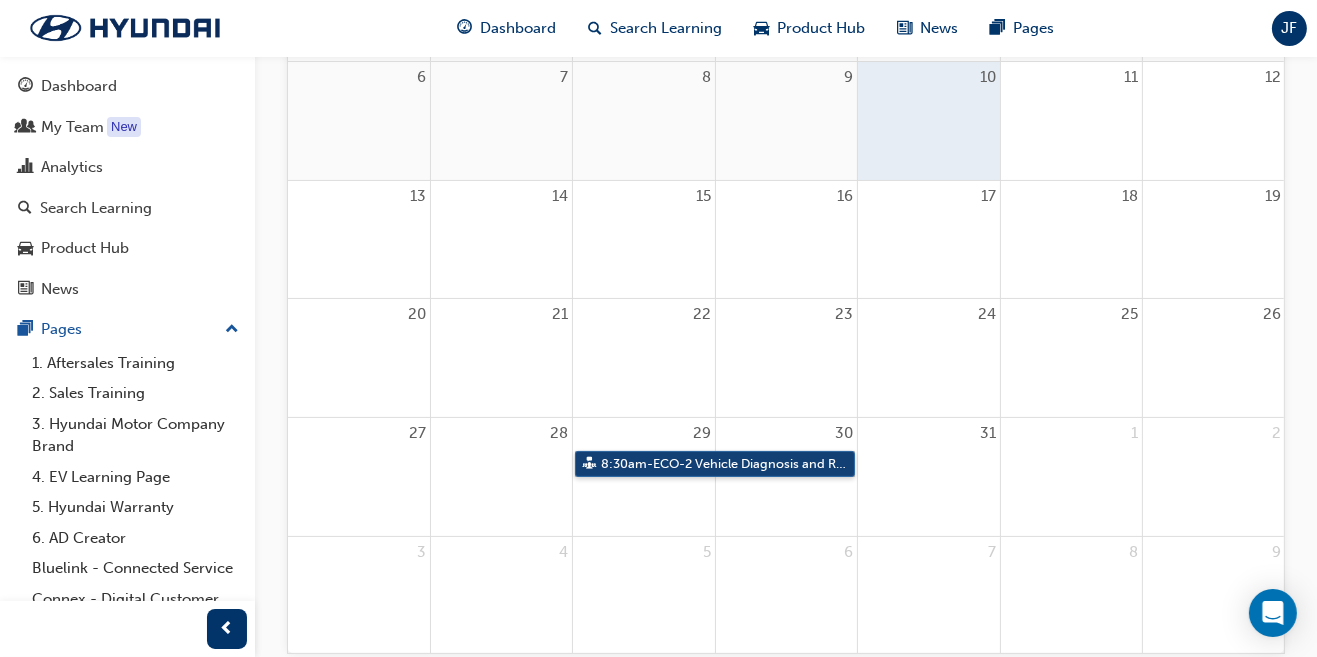 click on "8:30am  -  ECO-2 Vehicle Diagnosis and Repair" at bounding box center (715, 464) 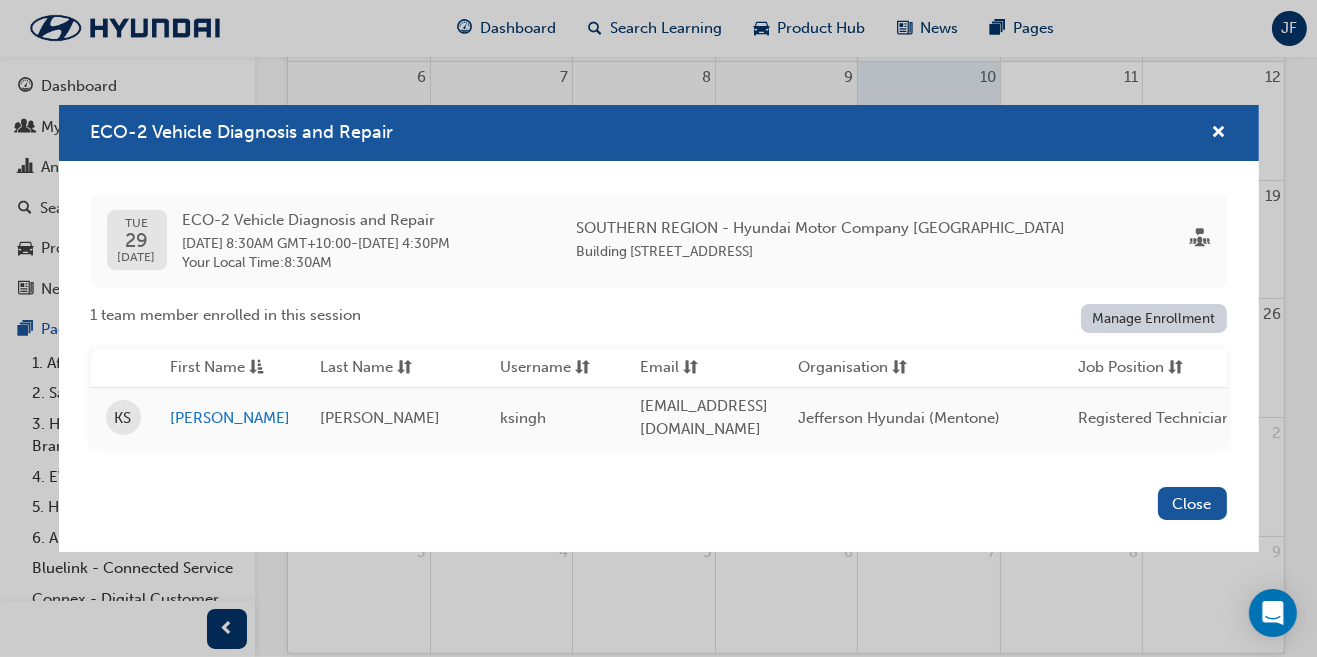 click on "Close" at bounding box center (1192, 503) 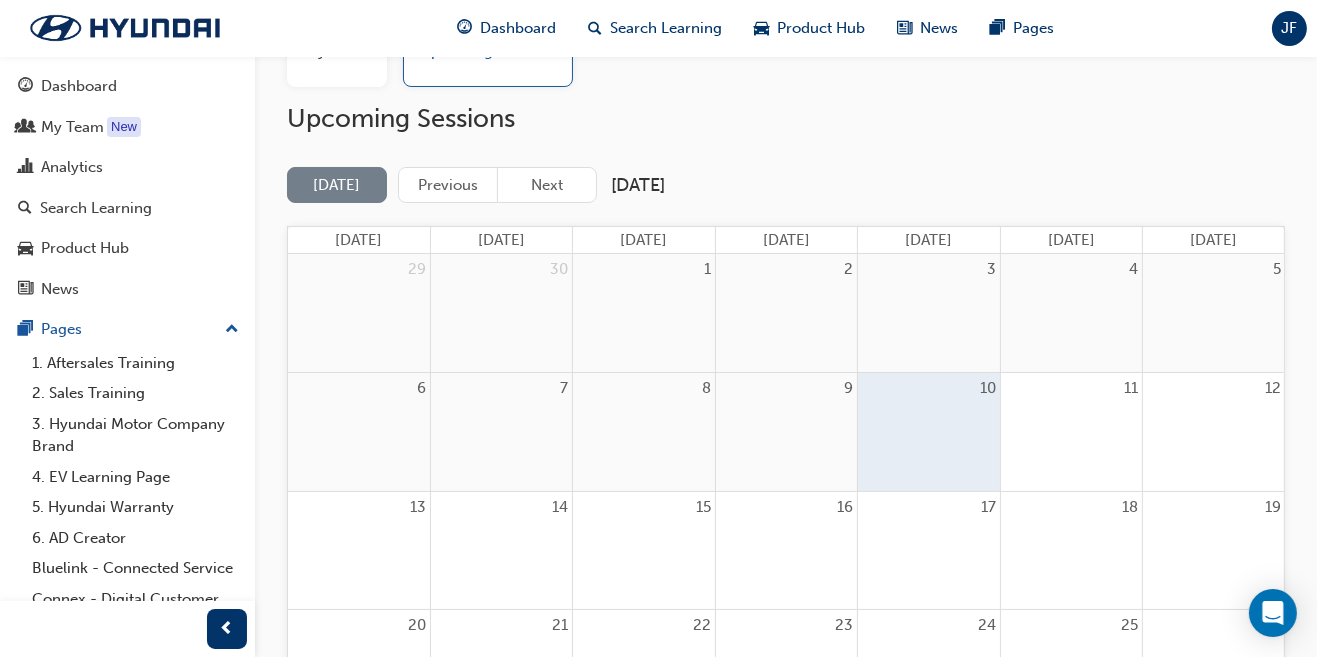 scroll, scrollTop: 95, scrollLeft: 0, axis: vertical 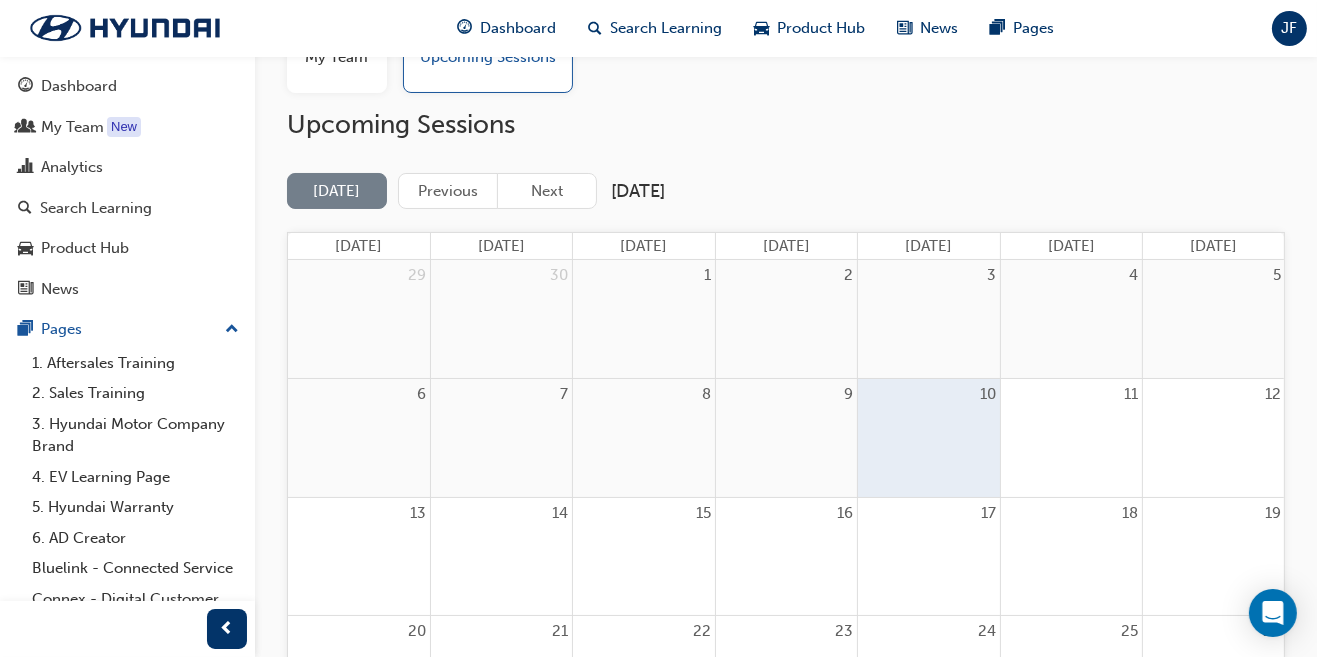 click on "Next" at bounding box center [547, 191] 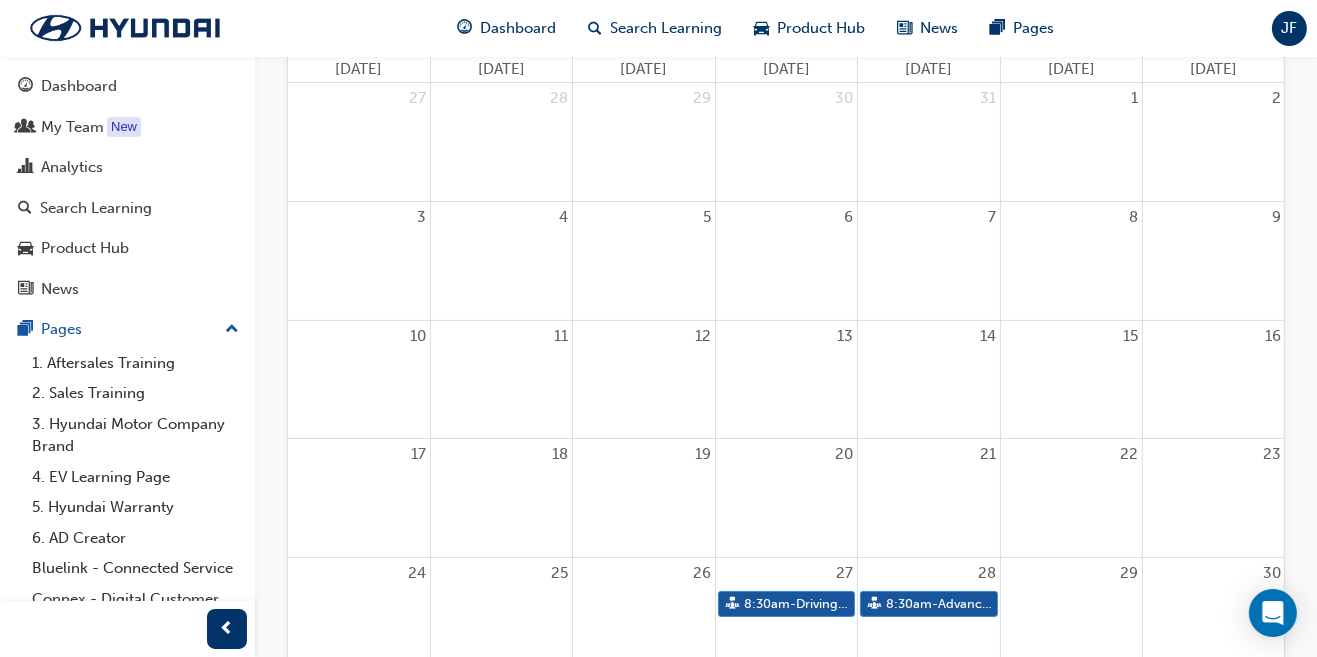 scroll, scrollTop: 274, scrollLeft: 0, axis: vertical 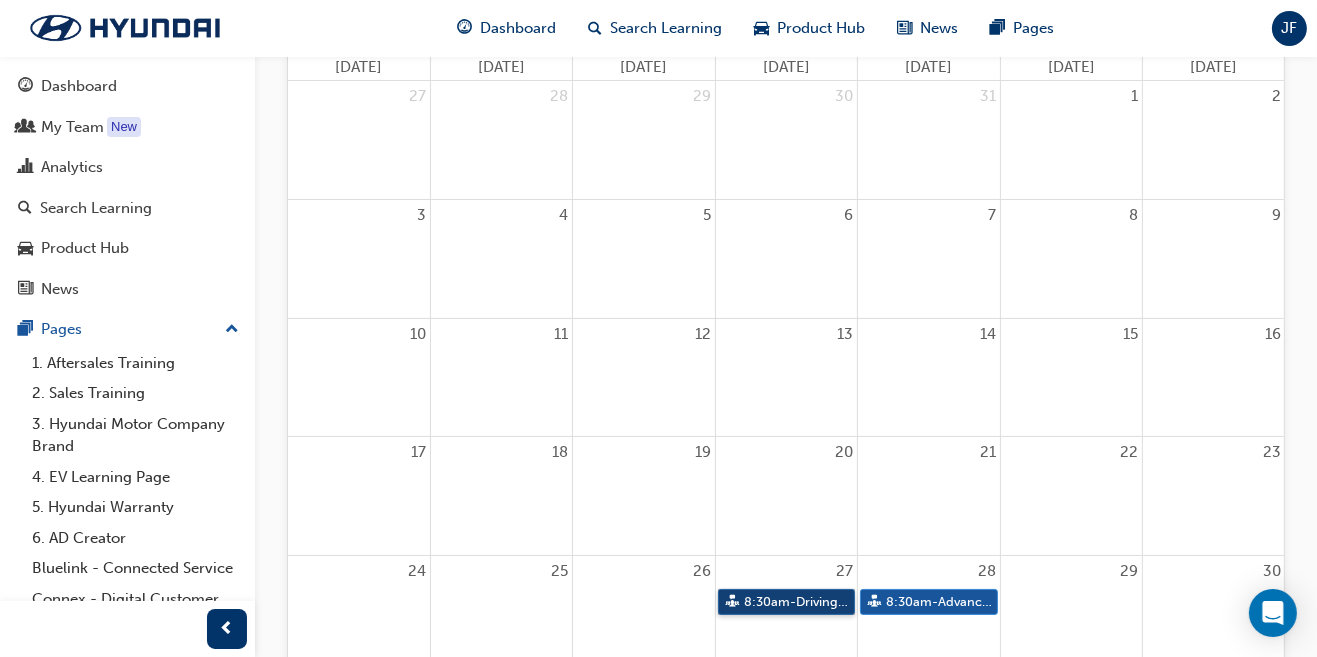 click on "8:30am  -  Driving Safety Systems" at bounding box center (786, 602) 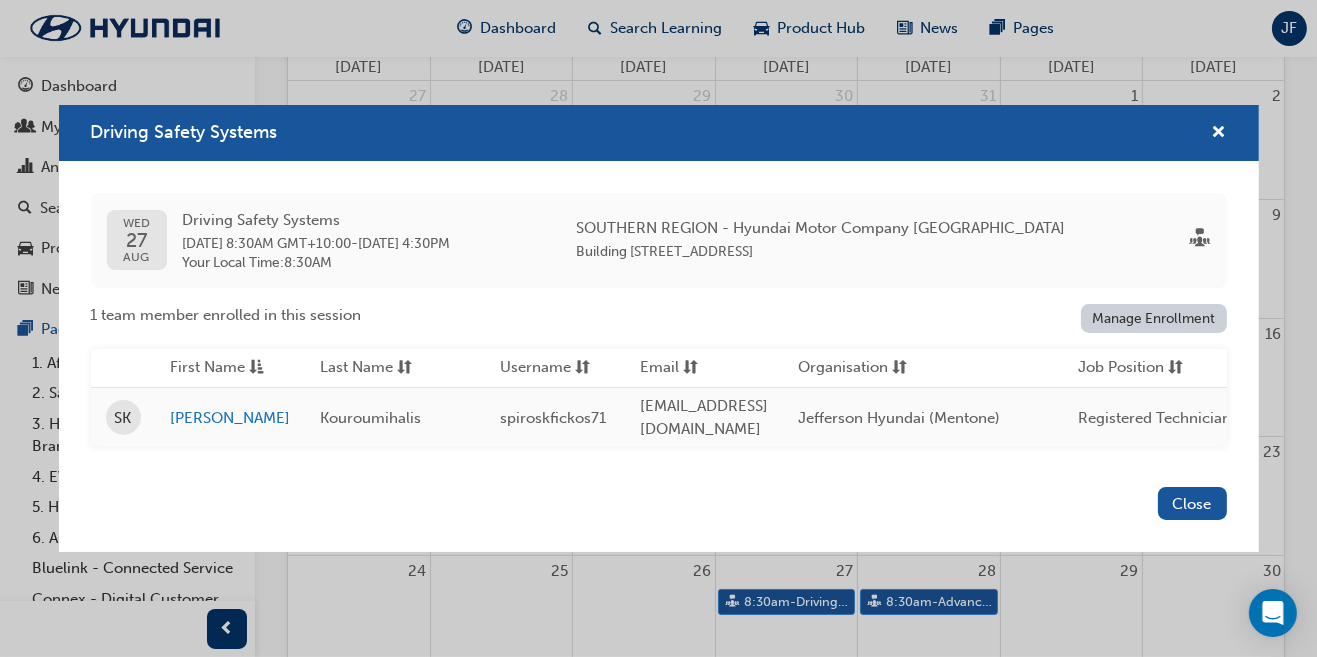 click on "Close" at bounding box center [1192, 503] 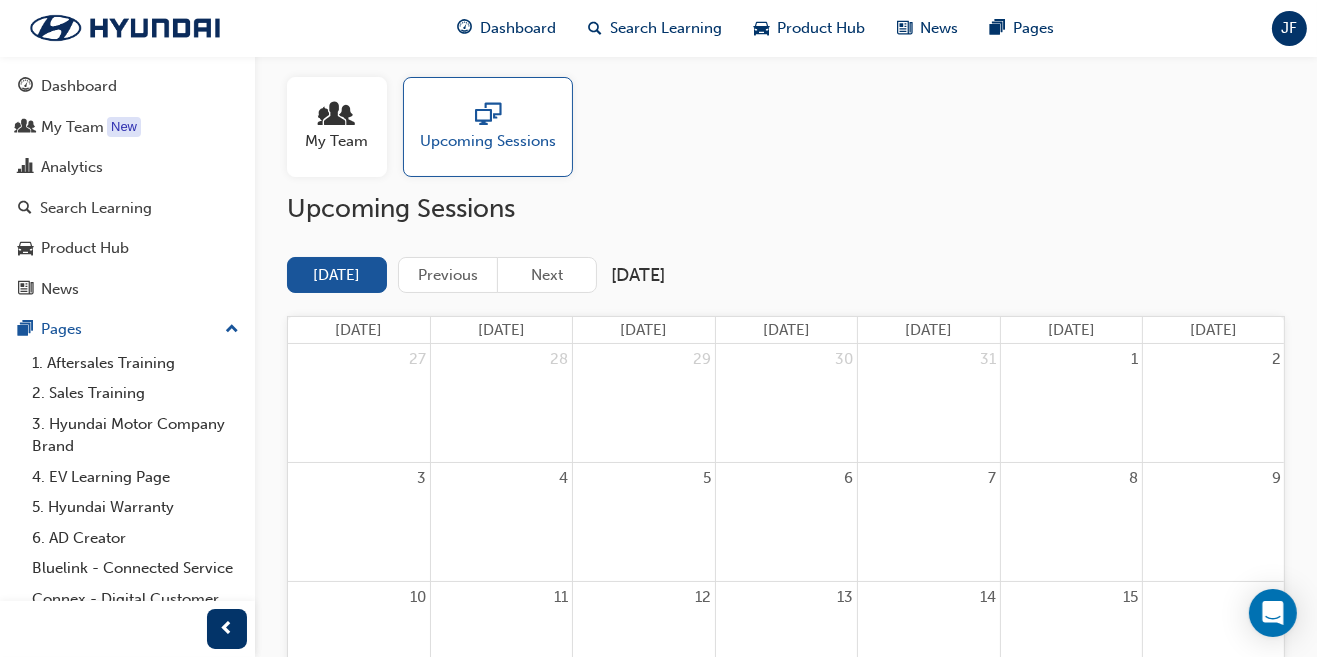 scroll, scrollTop: 0, scrollLeft: 0, axis: both 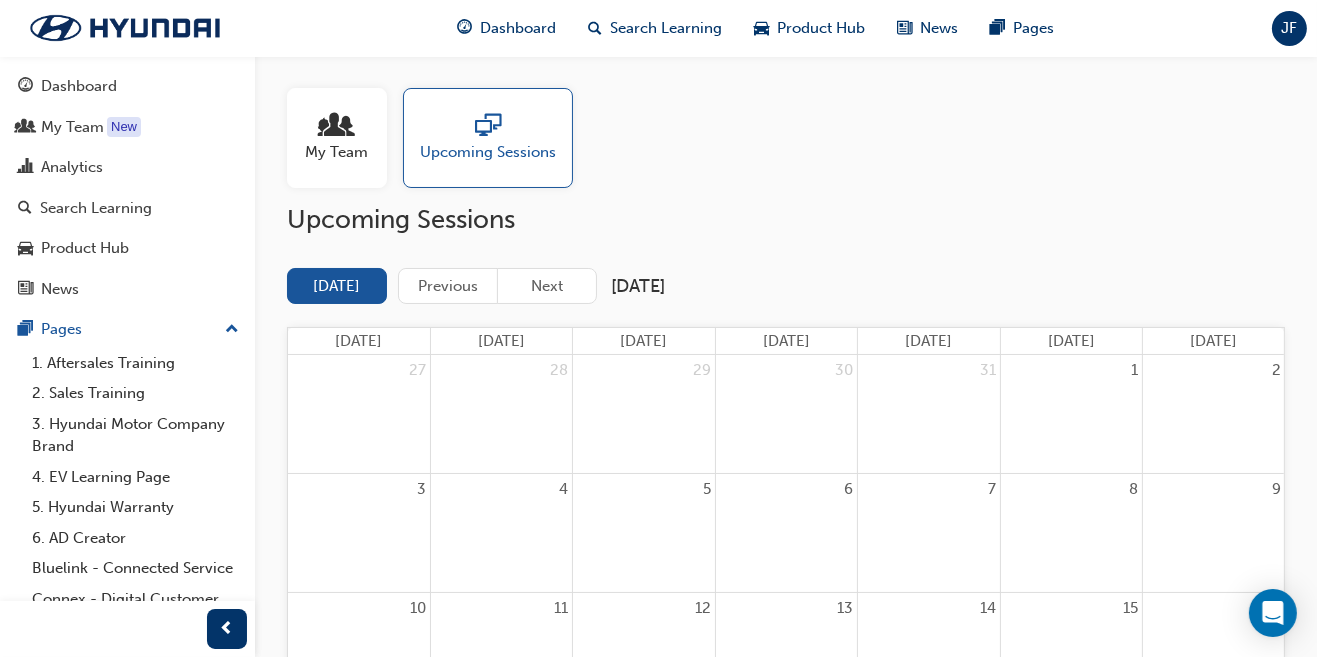 click on "Next" at bounding box center [547, 286] 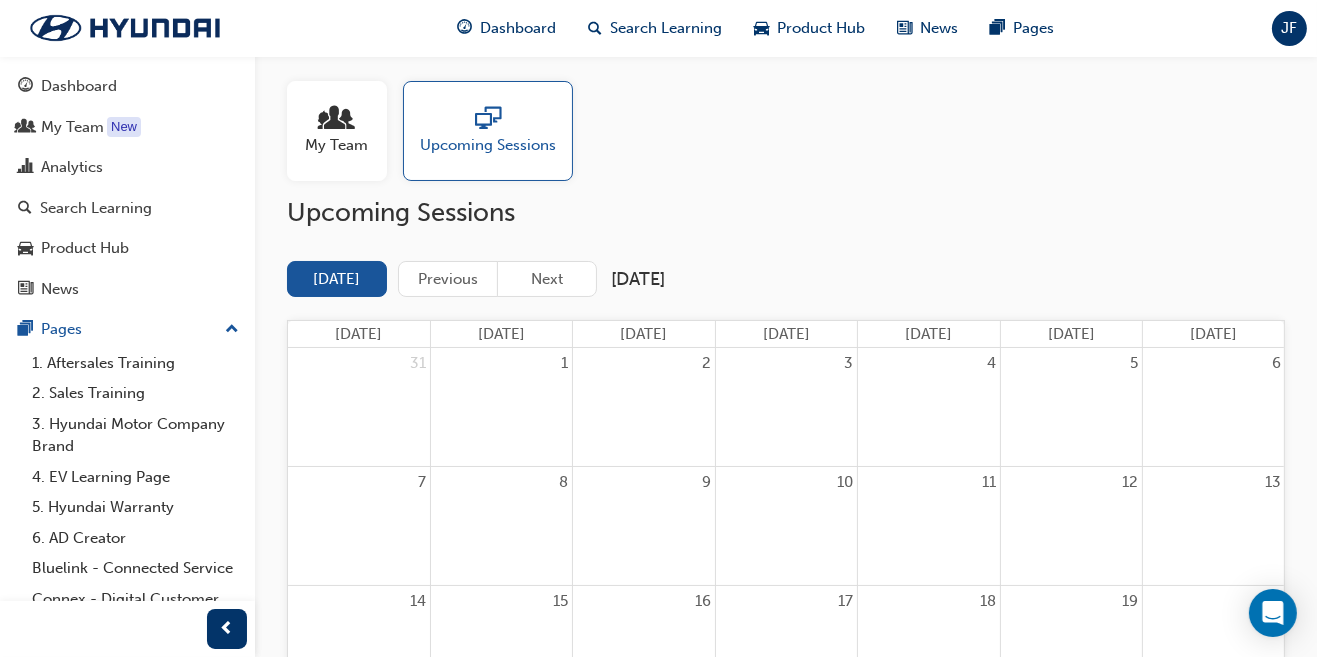 scroll, scrollTop: 0, scrollLeft: 0, axis: both 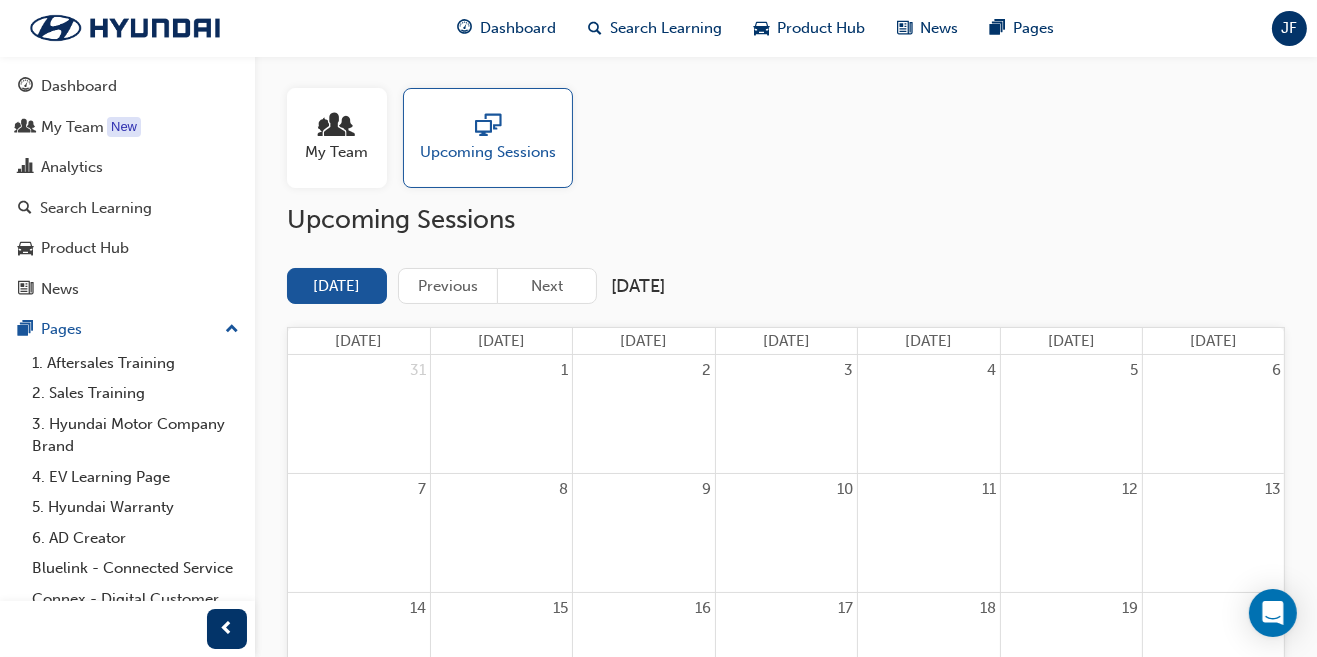 click on "Next" at bounding box center [547, 286] 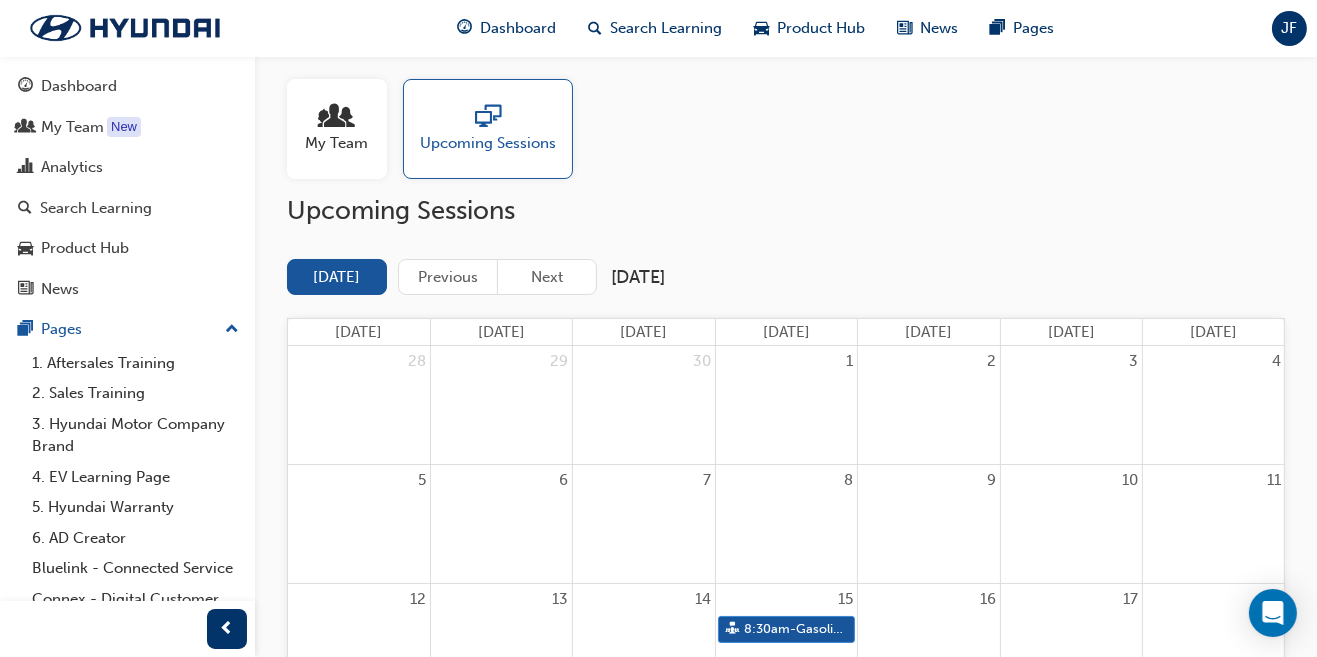 scroll, scrollTop: 98, scrollLeft: 0, axis: vertical 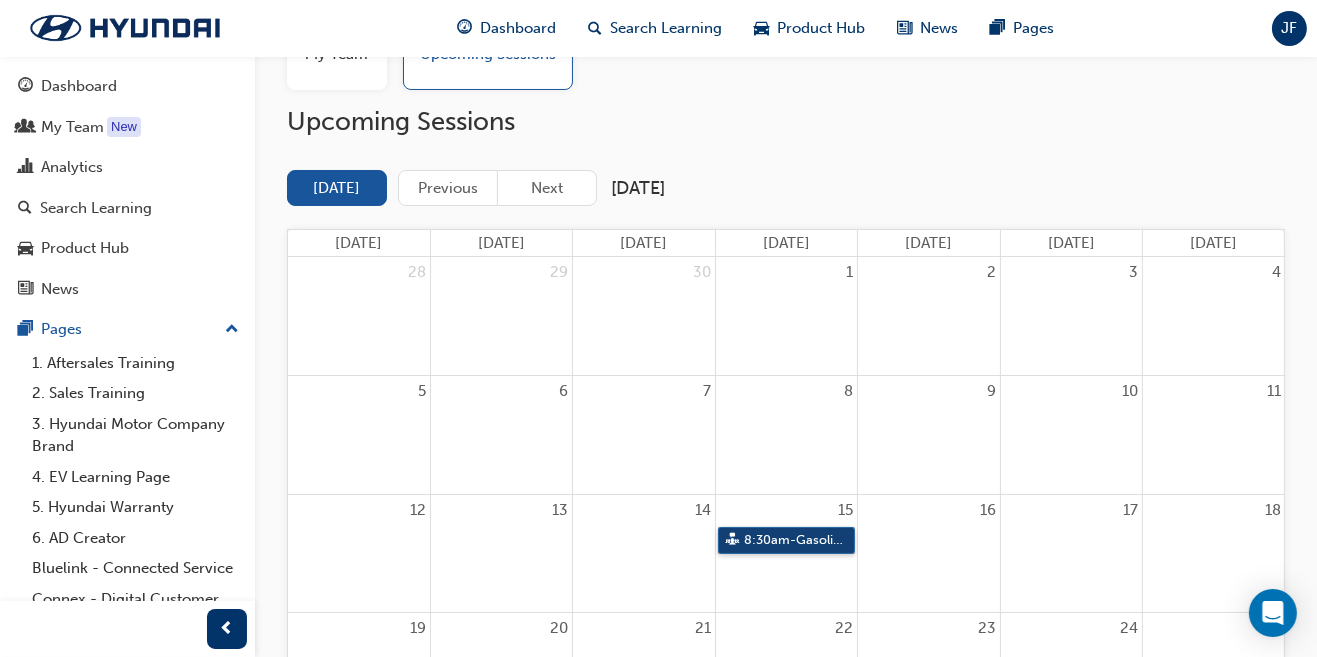click on "8:30am  -  Gasoline Engine Diagnosis" at bounding box center [786, 540] 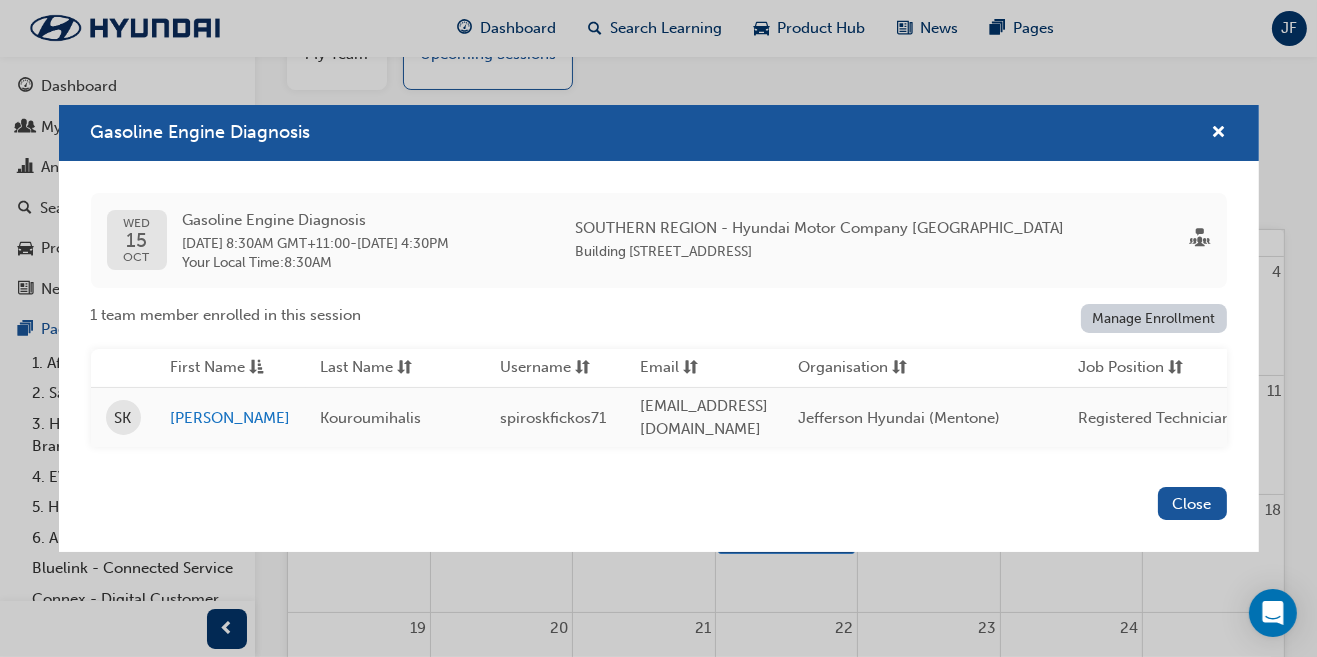 click on "Close" at bounding box center (1192, 503) 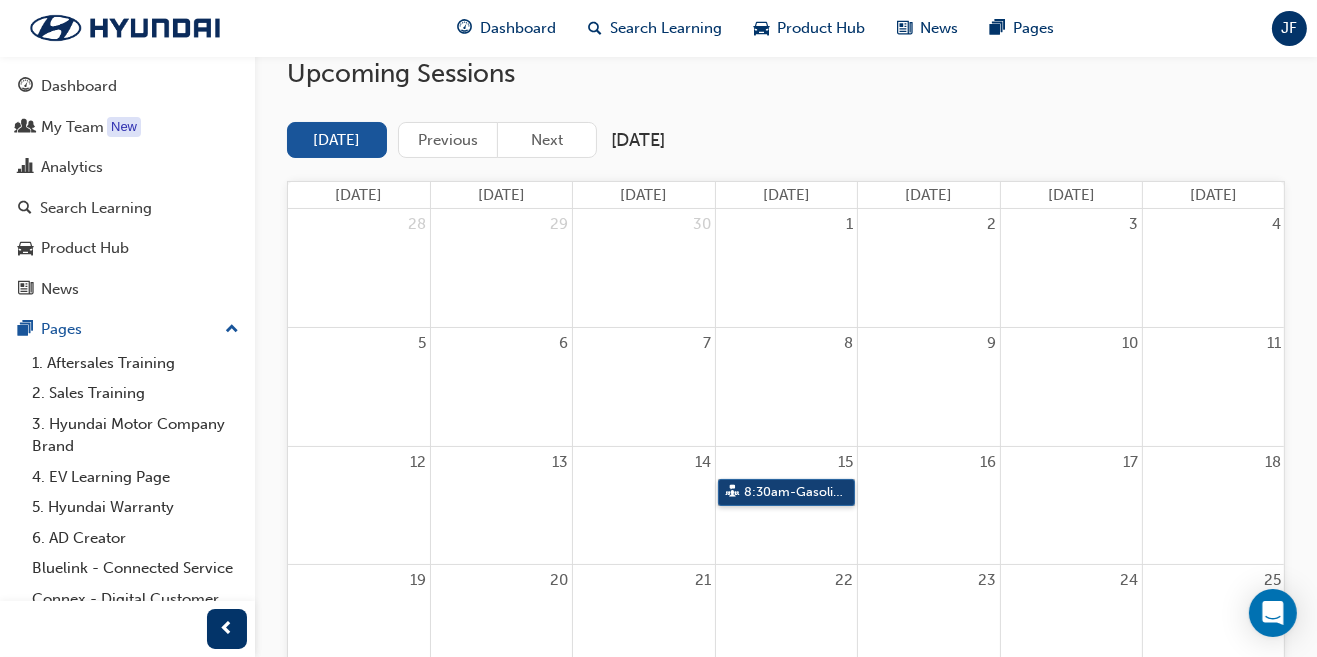 scroll, scrollTop: 0, scrollLeft: 0, axis: both 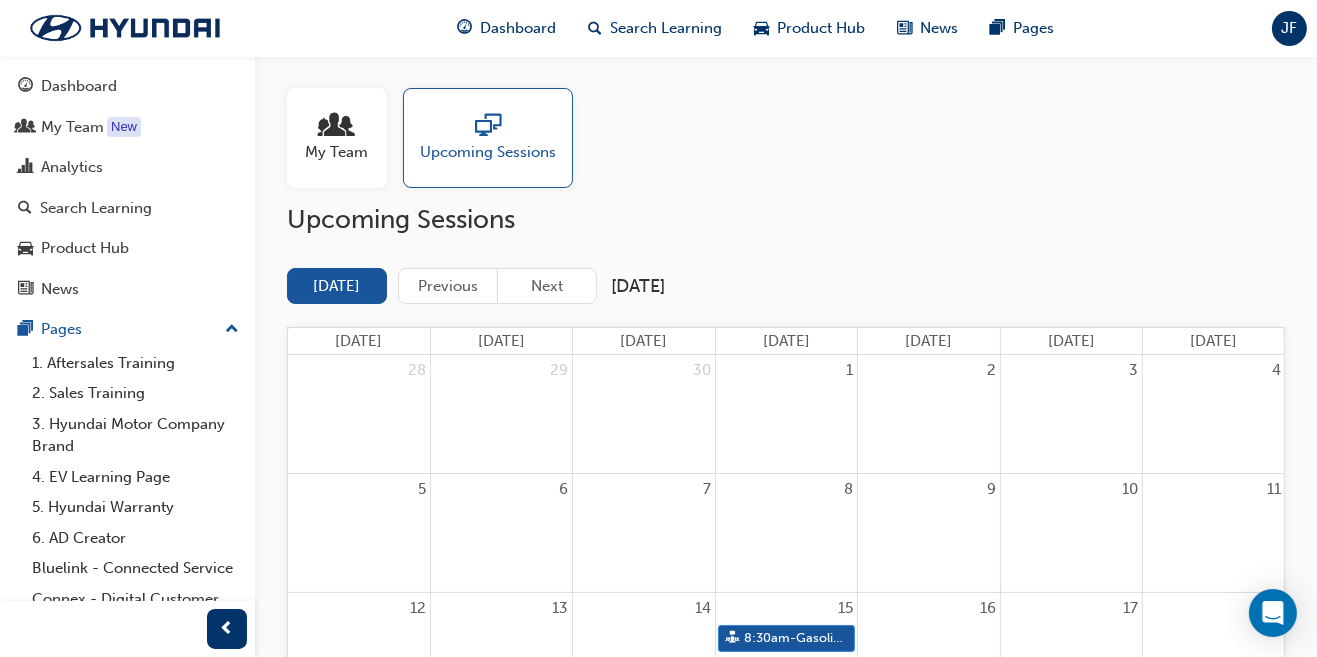 click on "Next" at bounding box center [547, 286] 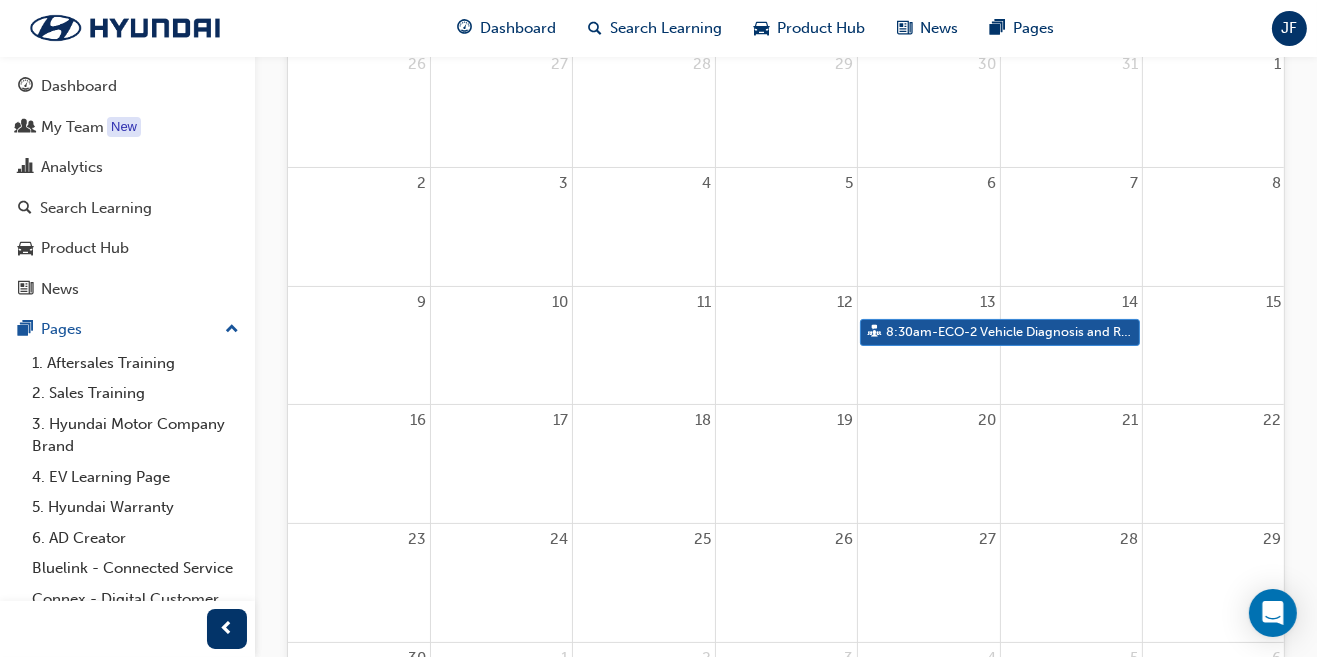 scroll, scrollTop: 309, scrollLeft: 0, axis: vertical 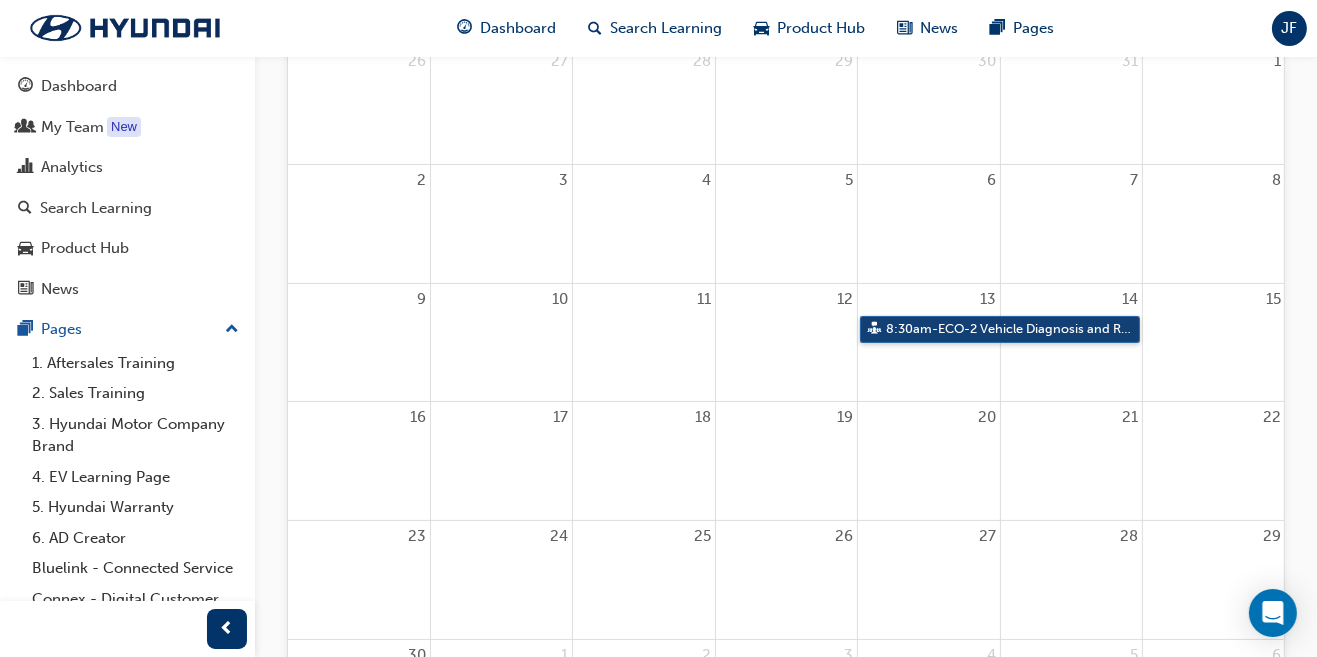 click on "8:30am  -  ECO-2 Vehicle Diagnosis and Repair" at bounding box center (1000, 329) 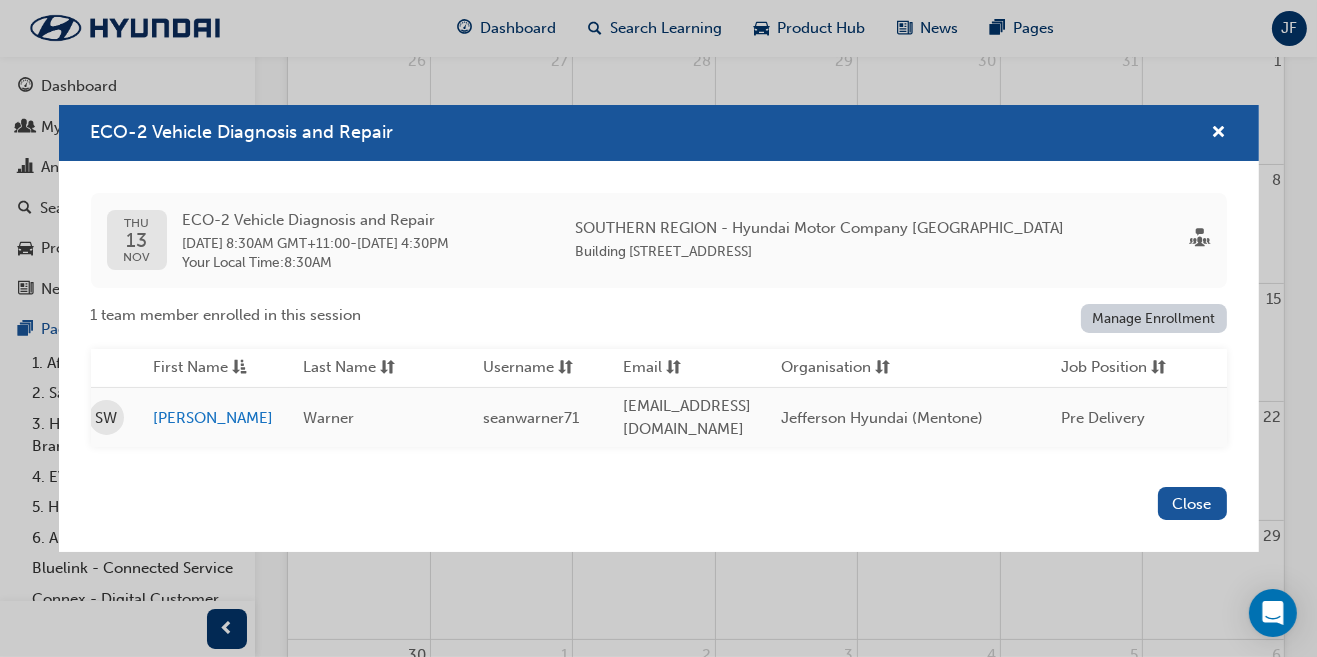 scroll, scrollTop: 0, scrollLeft: 0, axis: both 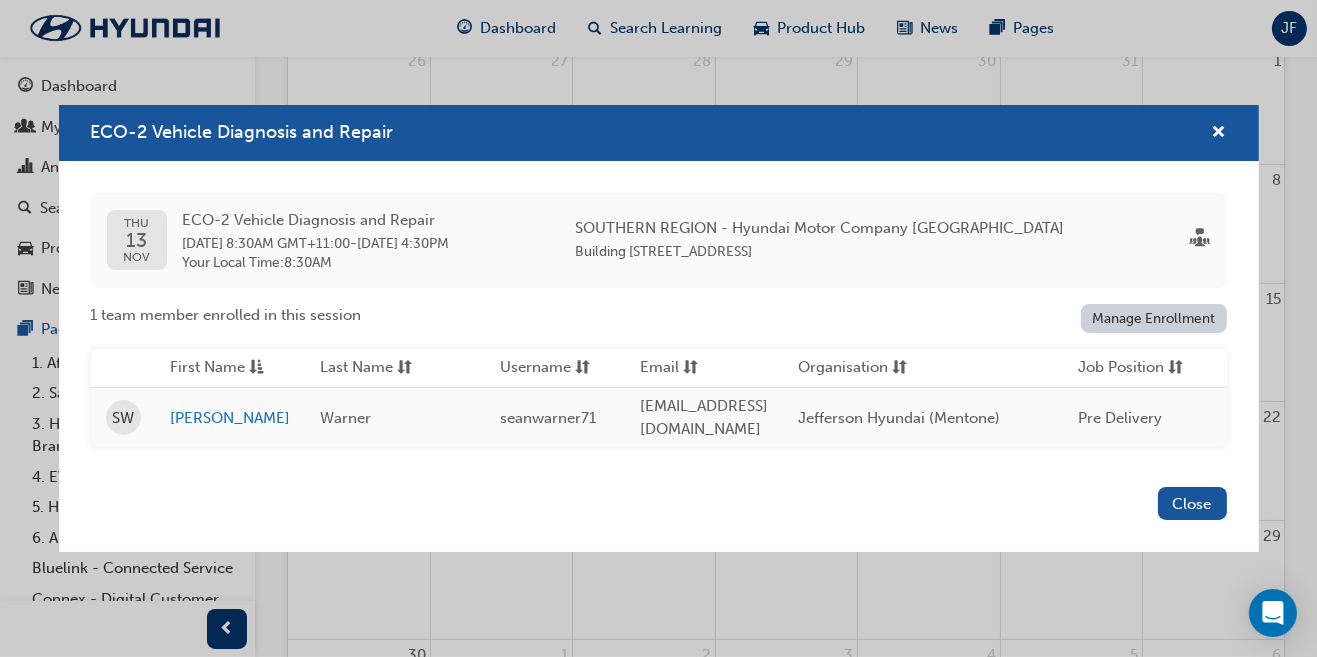 click on "Close" at bounding box center (1192, 503) 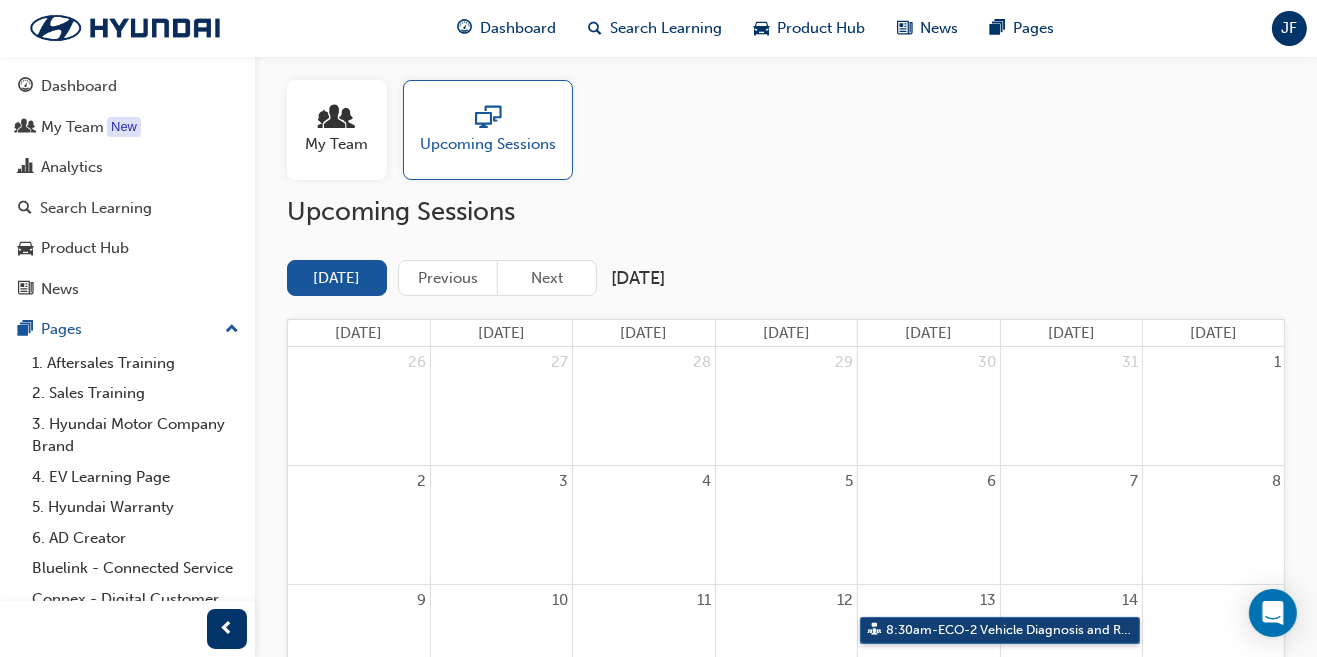 scroll, scrollTop: 0, scrollLeft: 0, axis: both 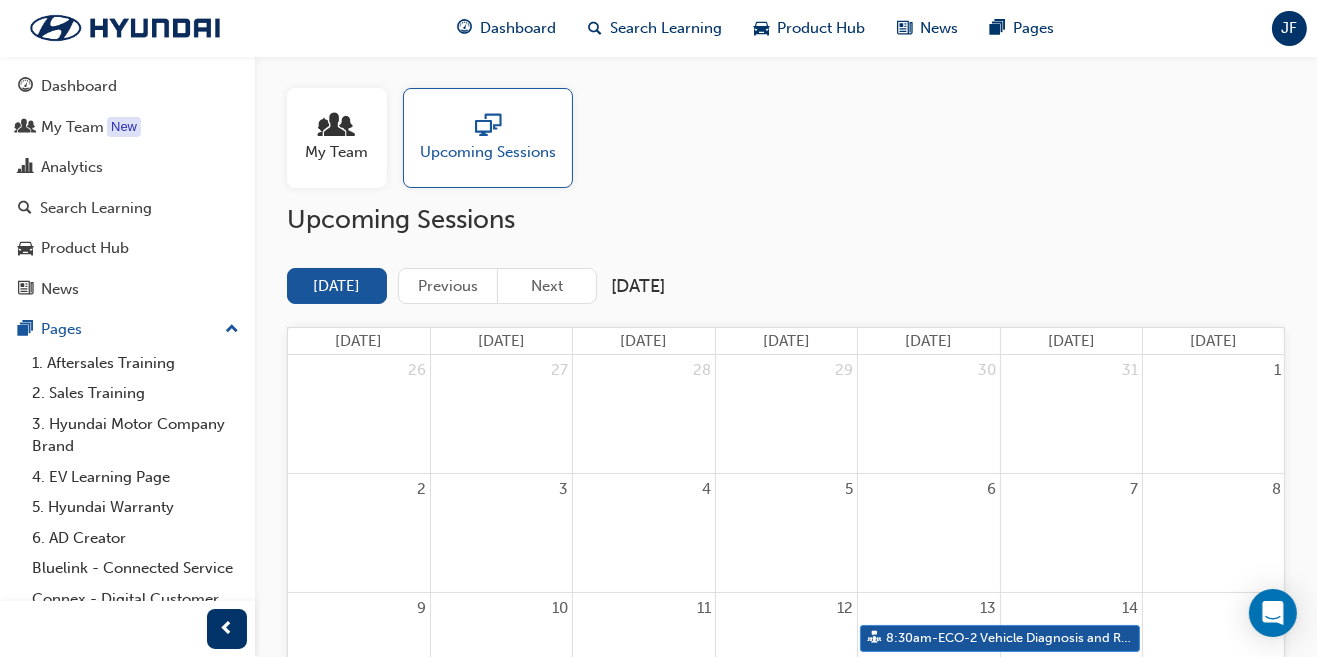 click on "Next" at bounding box center (547, 286) 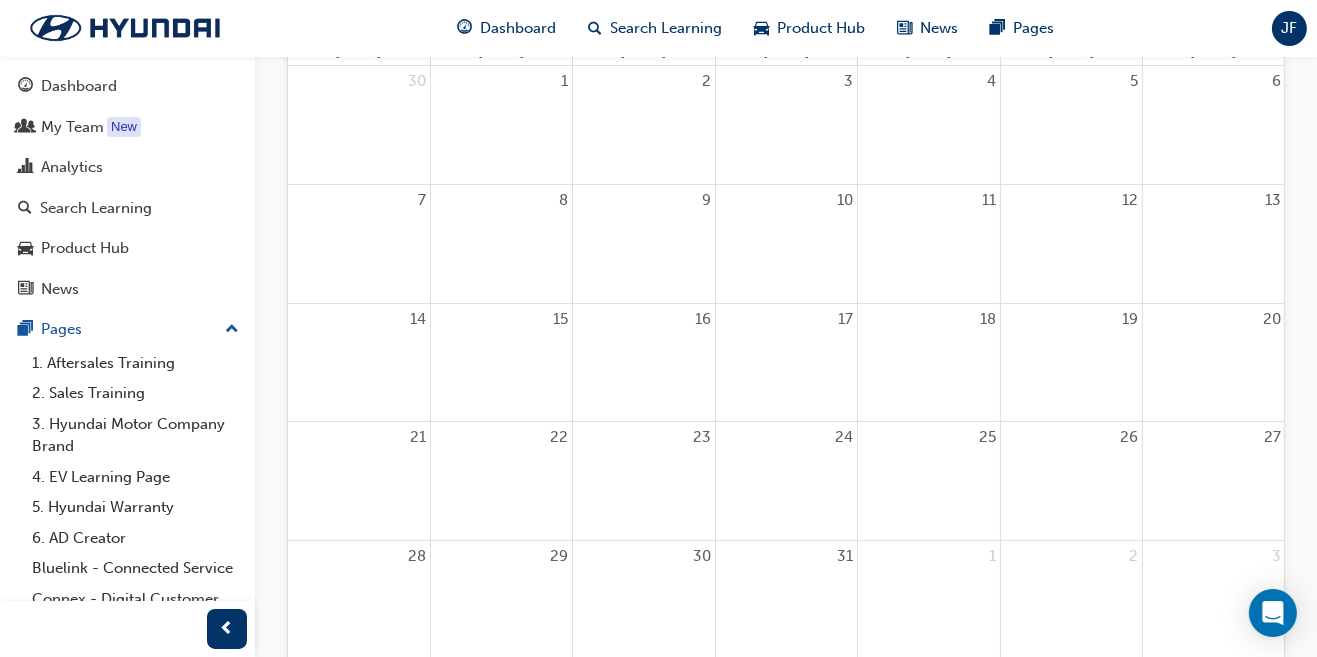scroll, scrollTop: 0, scrollLeft: 0, axis: both 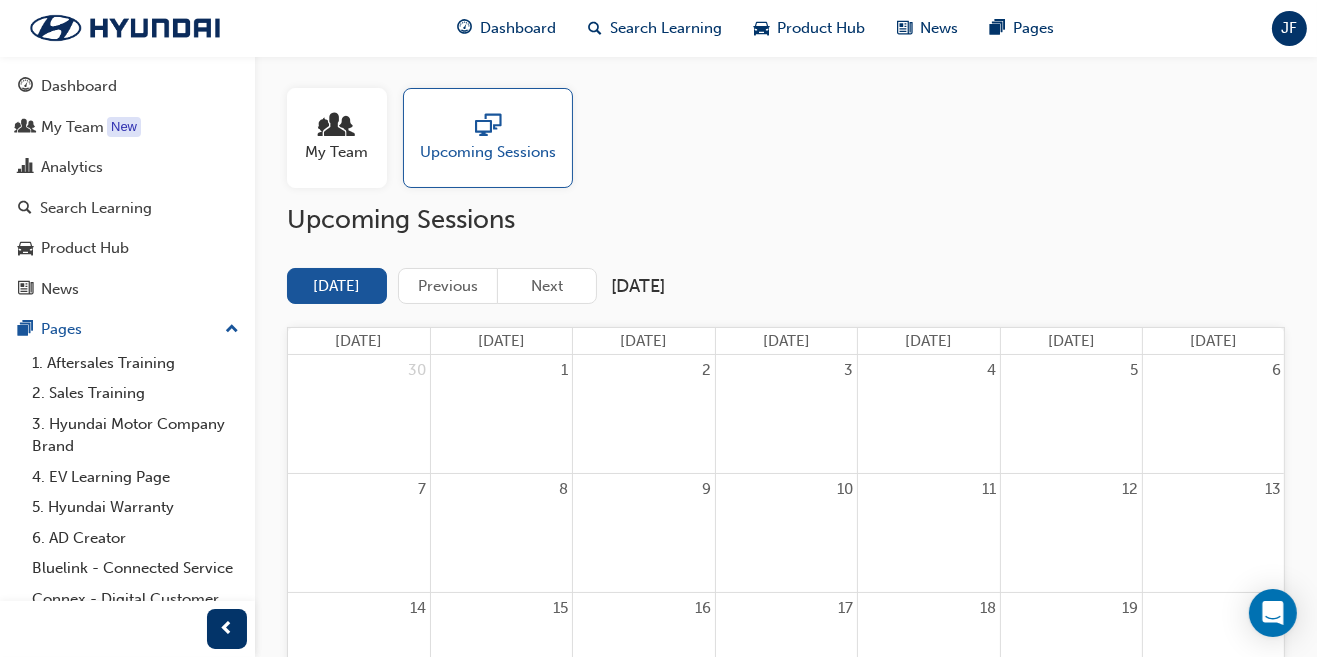 click on "Next" at bounding box center [547, 286] 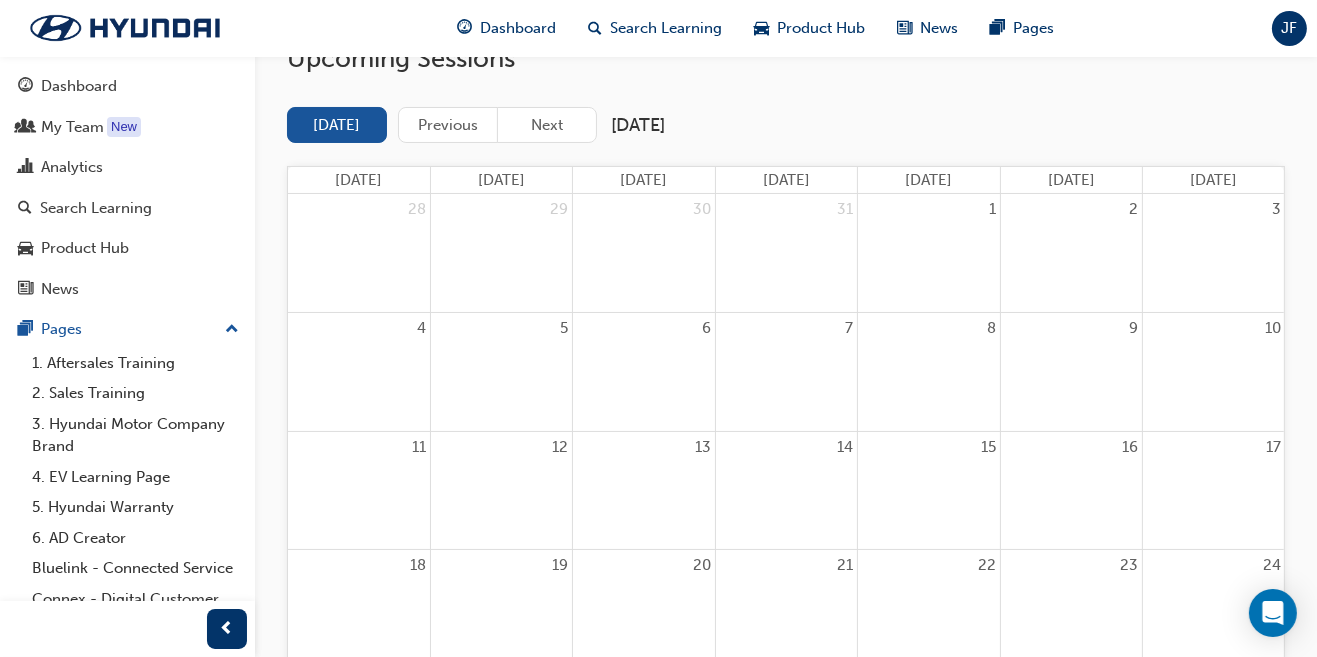 scroll, scrollTop: 0, scrollLeft: 0, axis: both 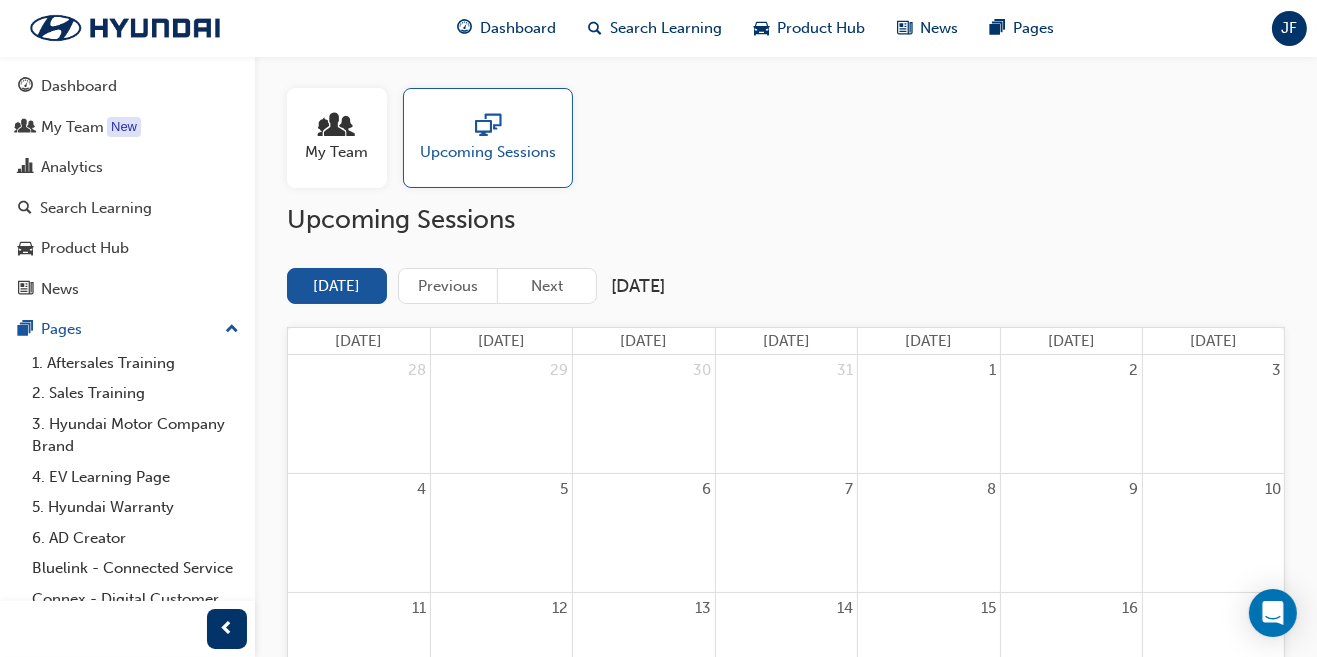 click on "Next" at bounding box center [547, 286] 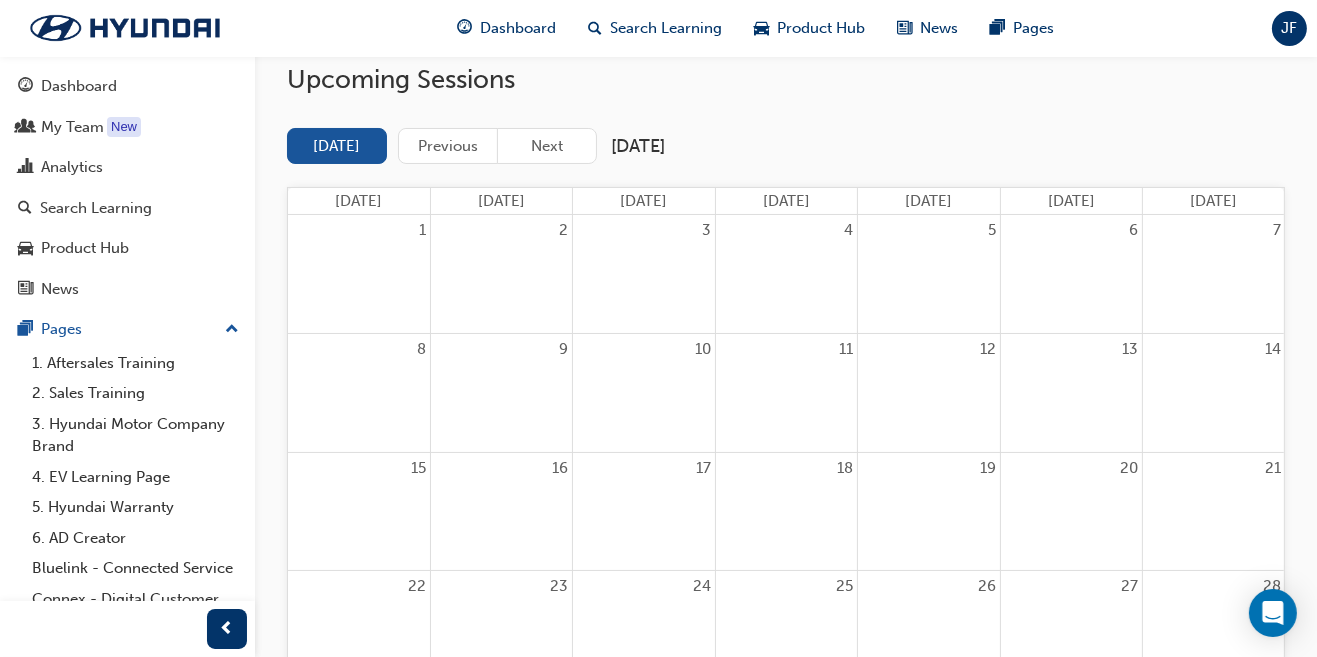 scroll, scrollTop: 0, scrollLeft: 0, axis: both 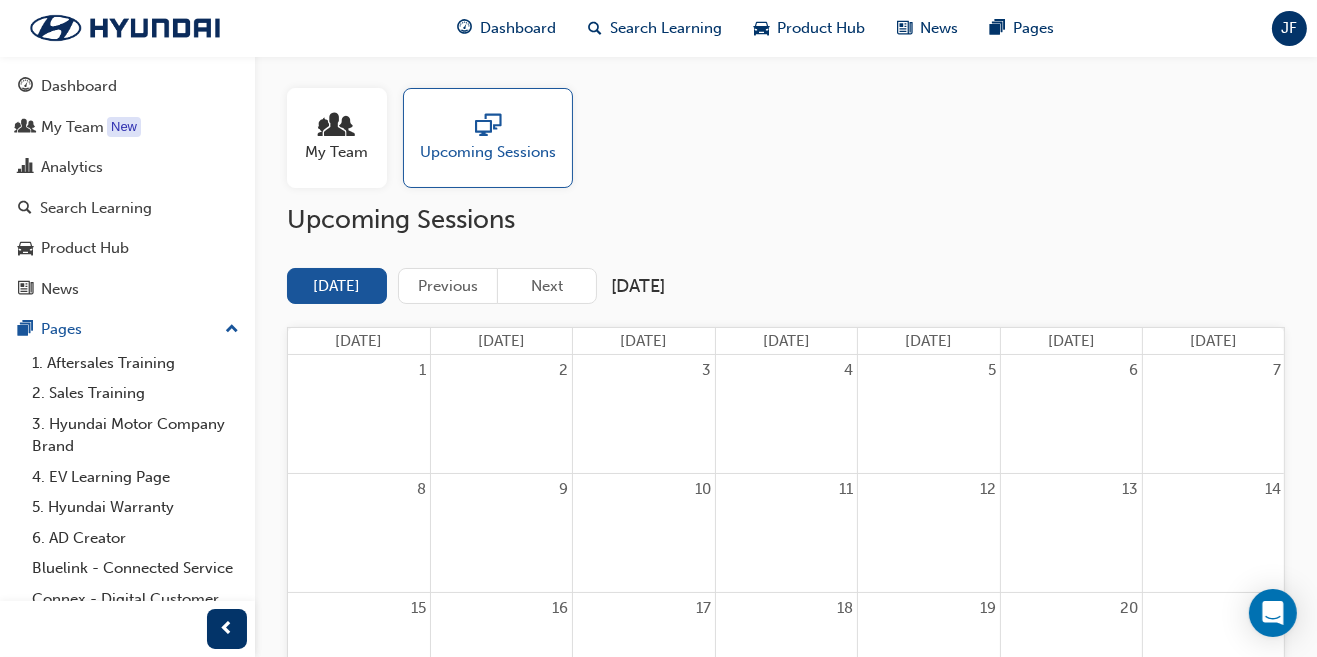click on "Next" at bounding box center (547, 286) 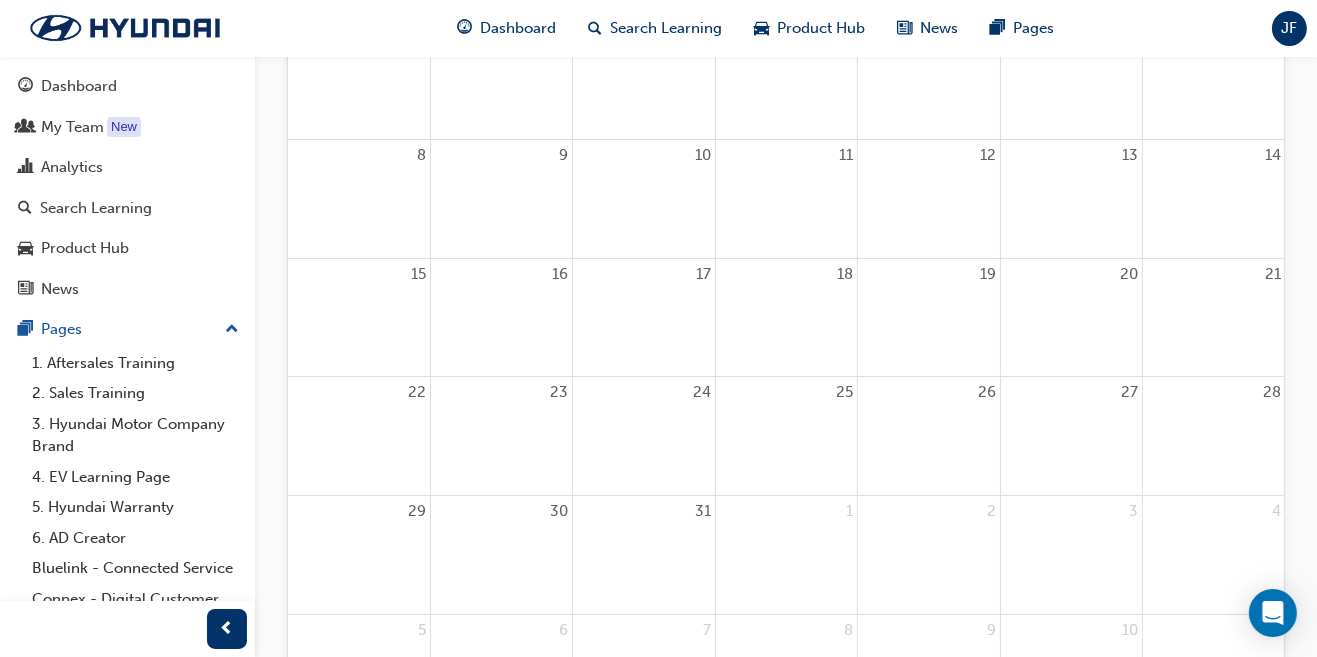 scroll, scrollTop: 0, scrollLeft: 0, axis: both 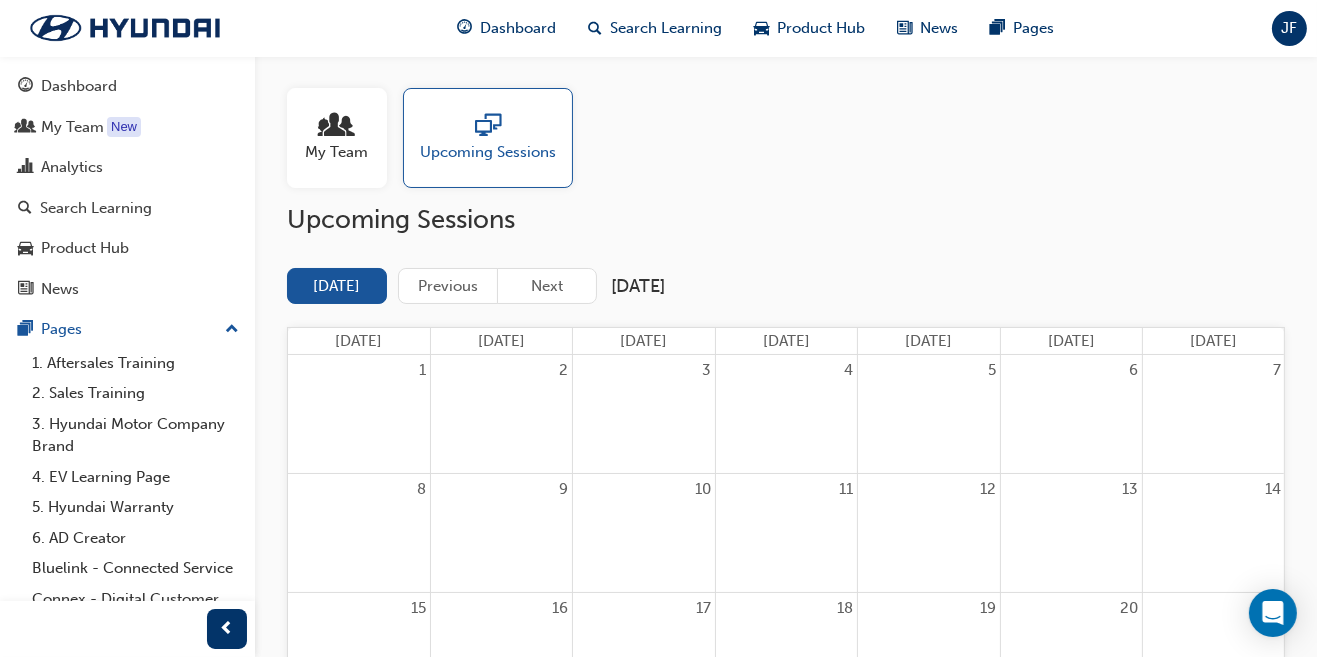 click on "Previous" at bounding box center [448, 286] 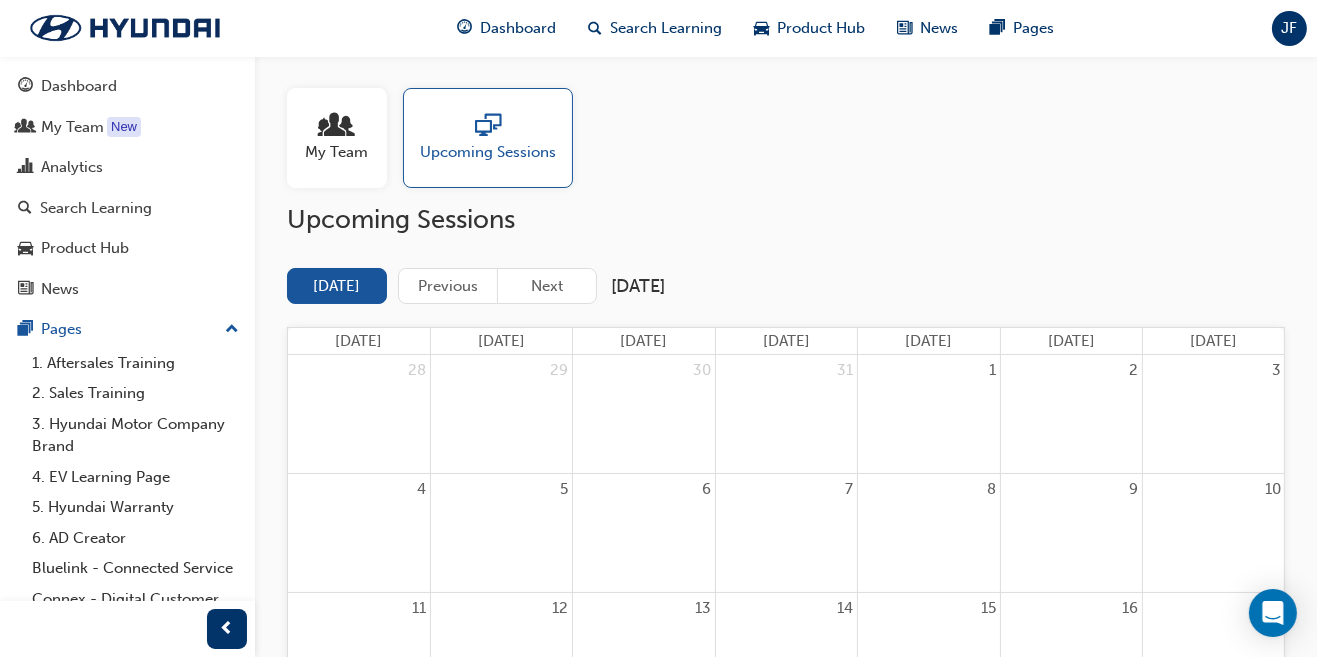 click on "Previous" at bounding box center [448, 286] 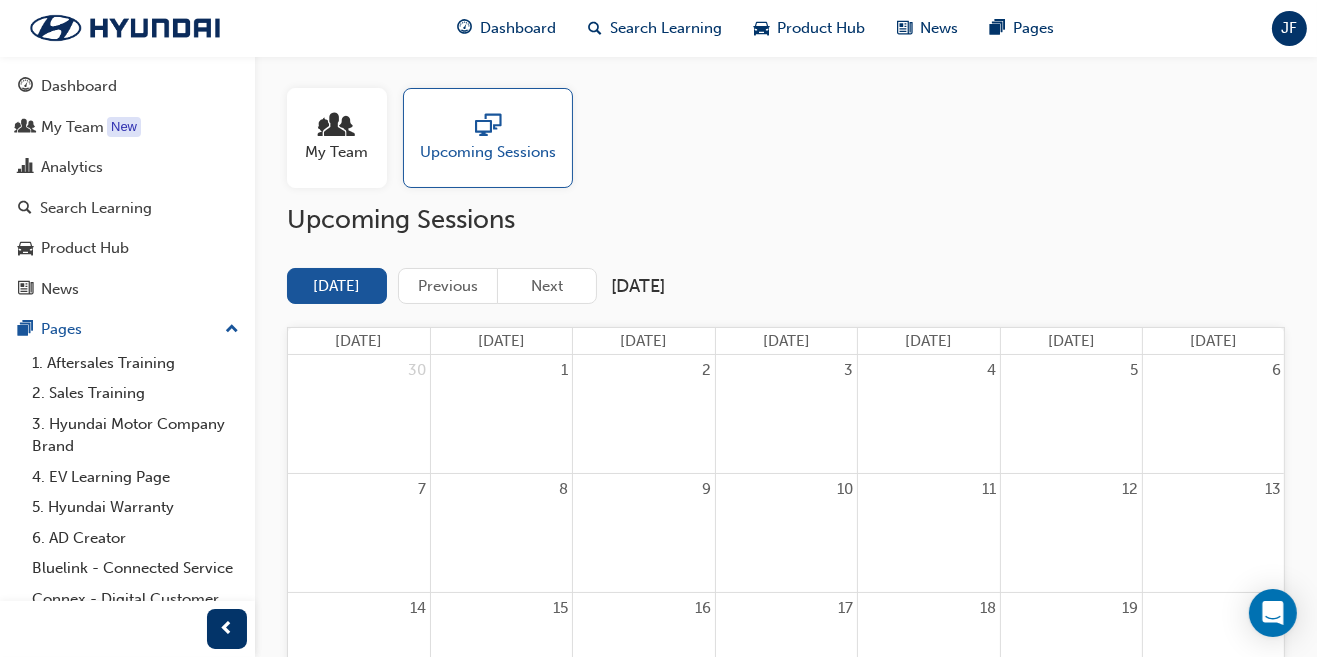 click on "Previous" at bounding box center (448, 286) 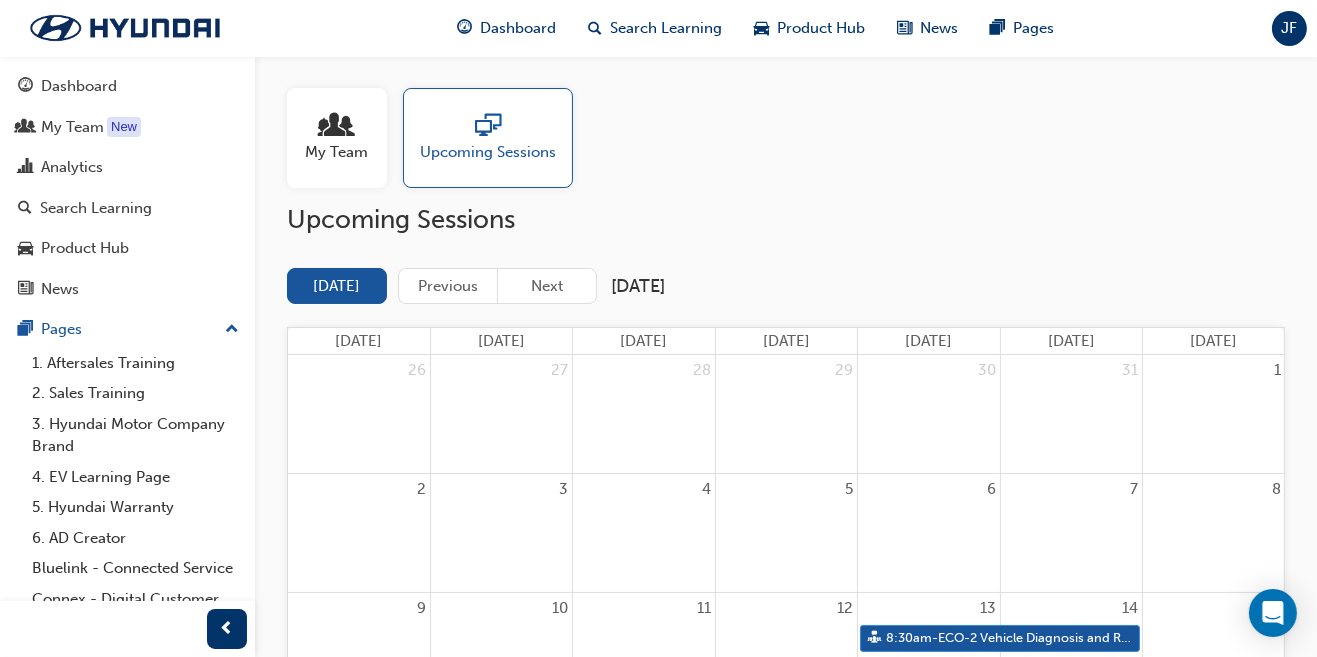 click on "Previous" at bounding box center (448, 286) 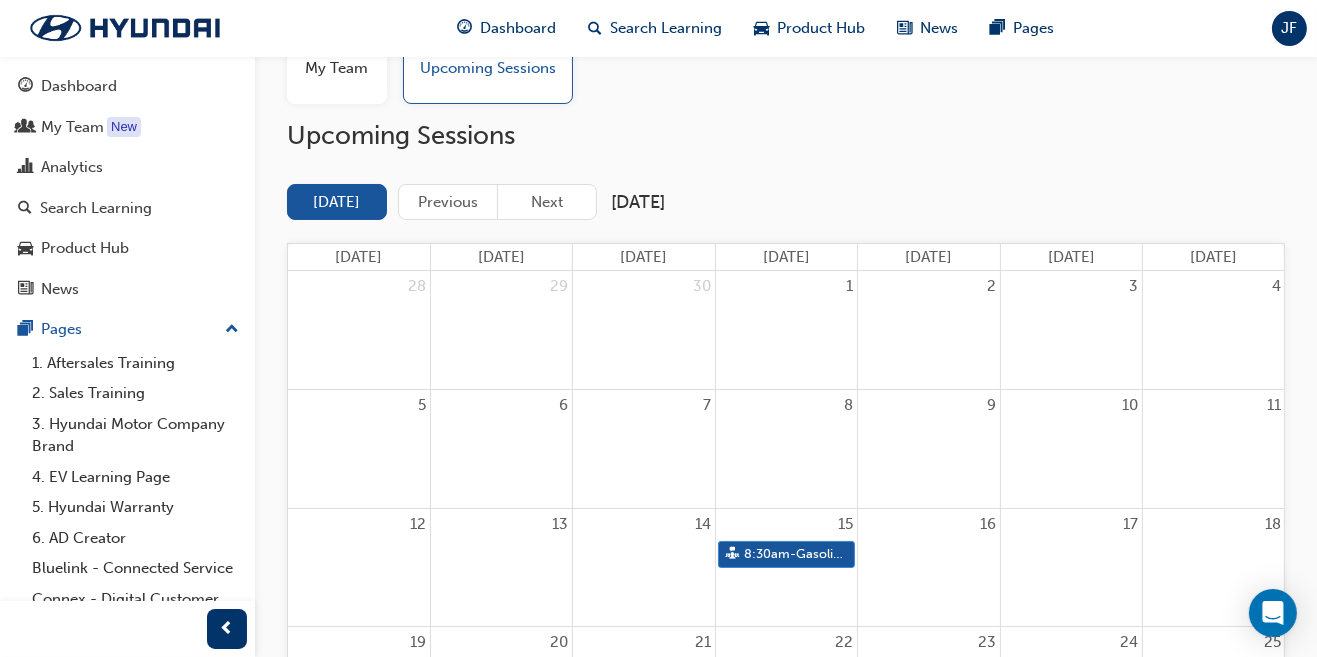 scroll, scrollTop: 84, scrollLeft: 0, axis: vertical 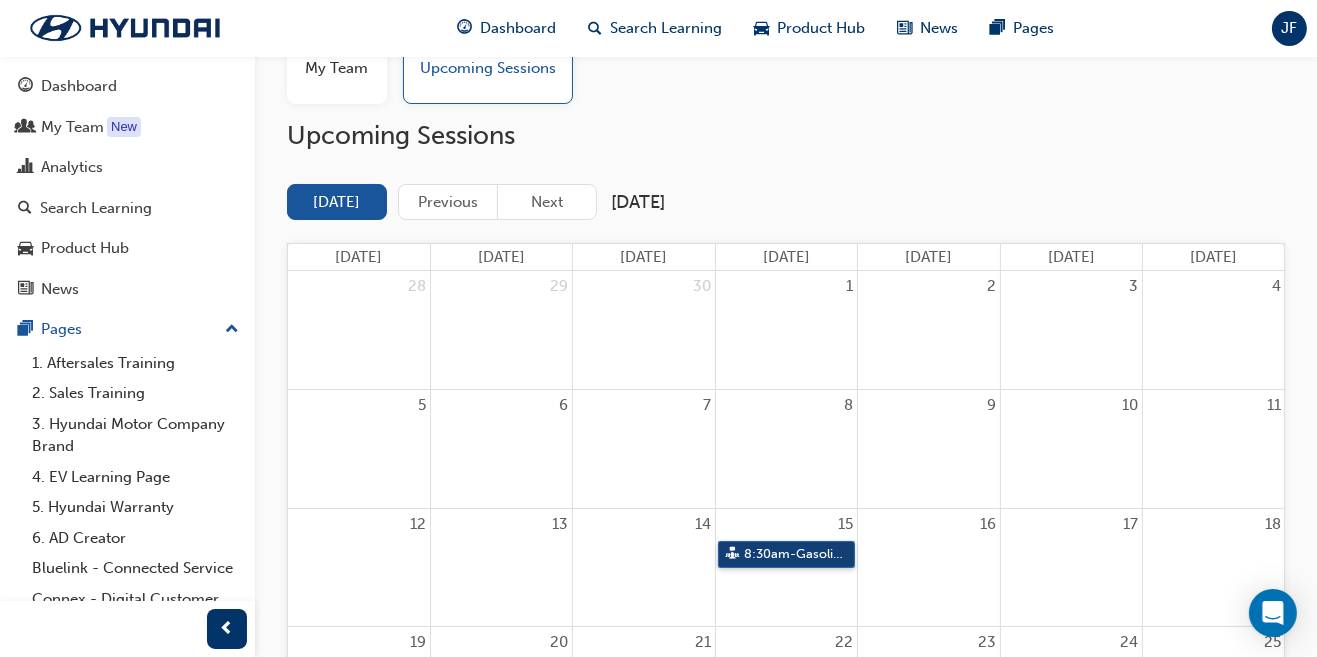 click on "8:30am  -  Gasoline Engine Diagnosis" at bounding box center [786, 554] 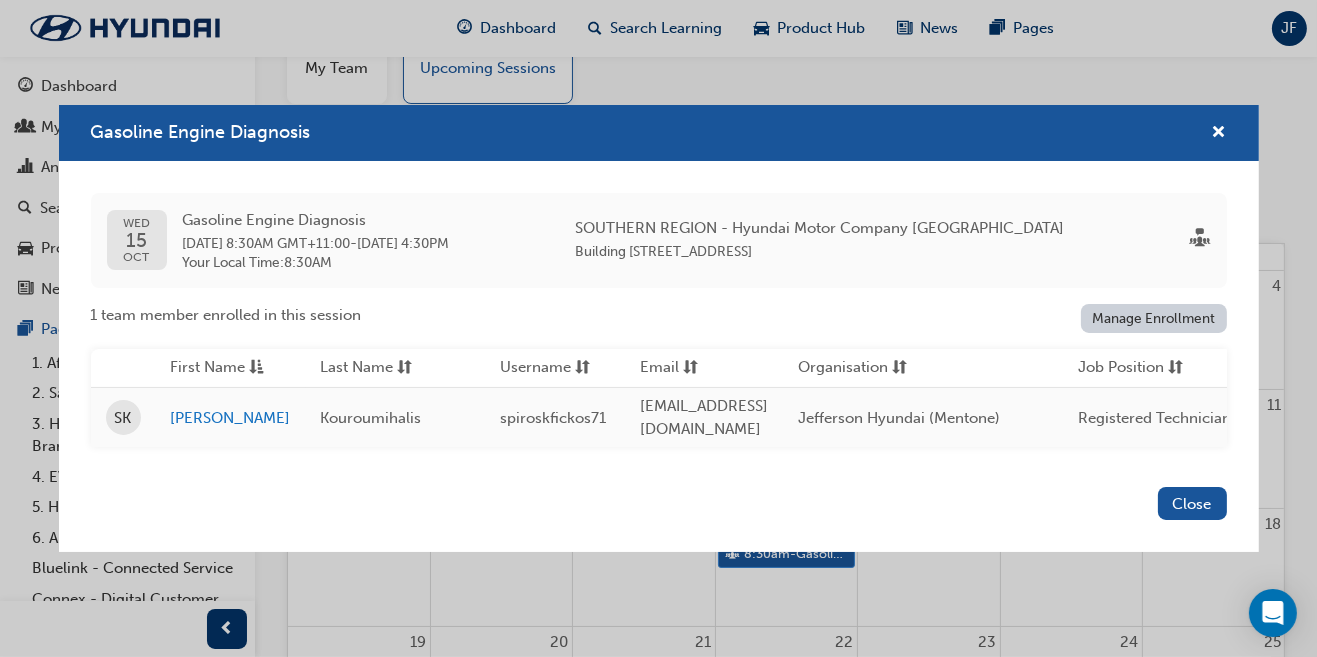click on "Close" at bounding box center (1192, 503) 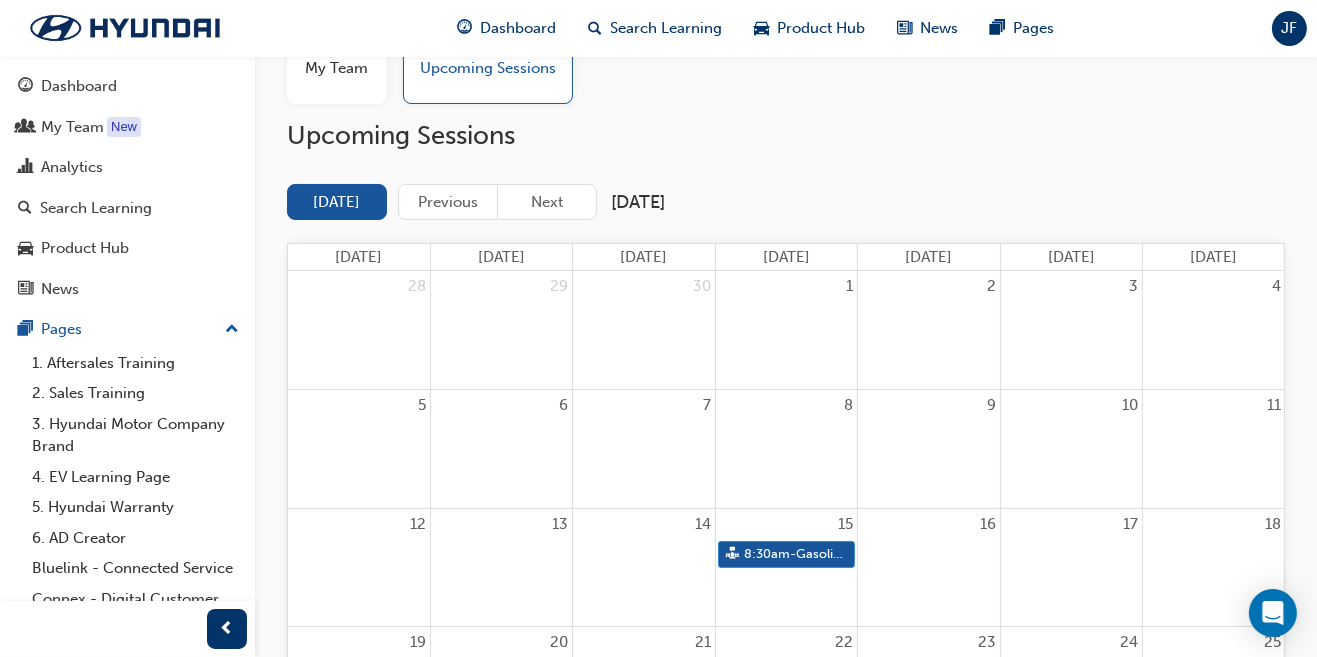click on "Previous" at bounding box center [448, 202] 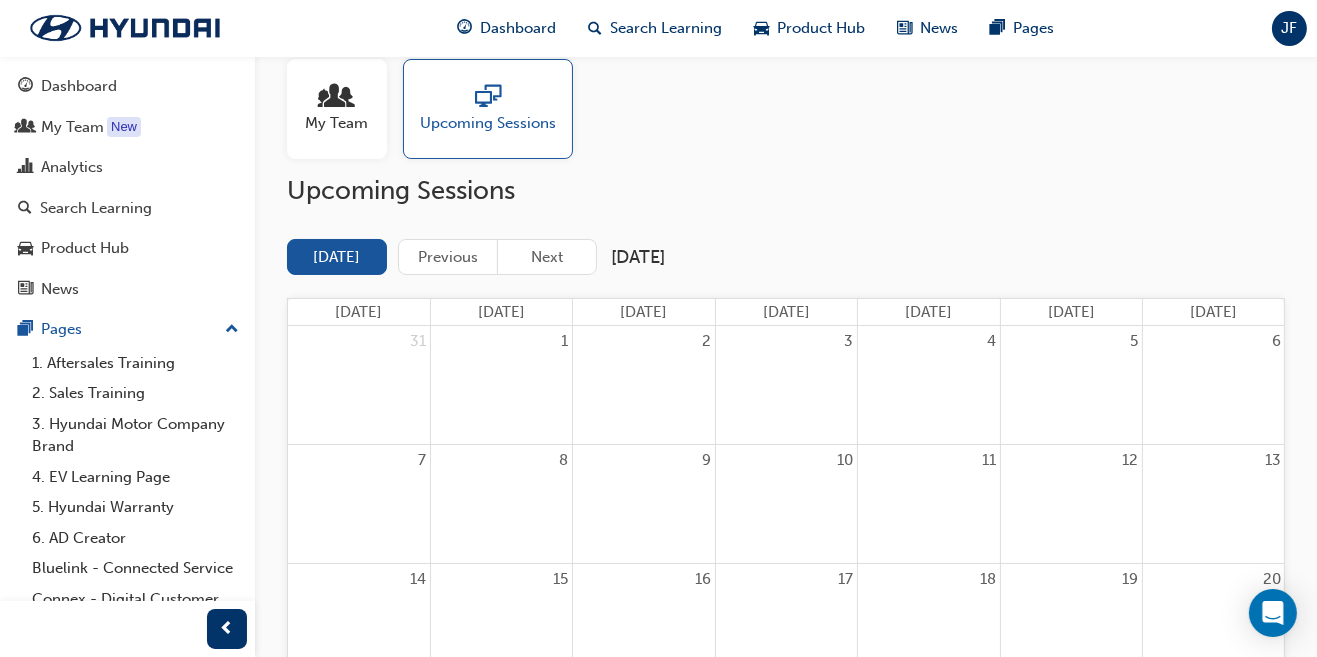 scroll, scrollTop: 0, scrollLeft: 0, axis: both 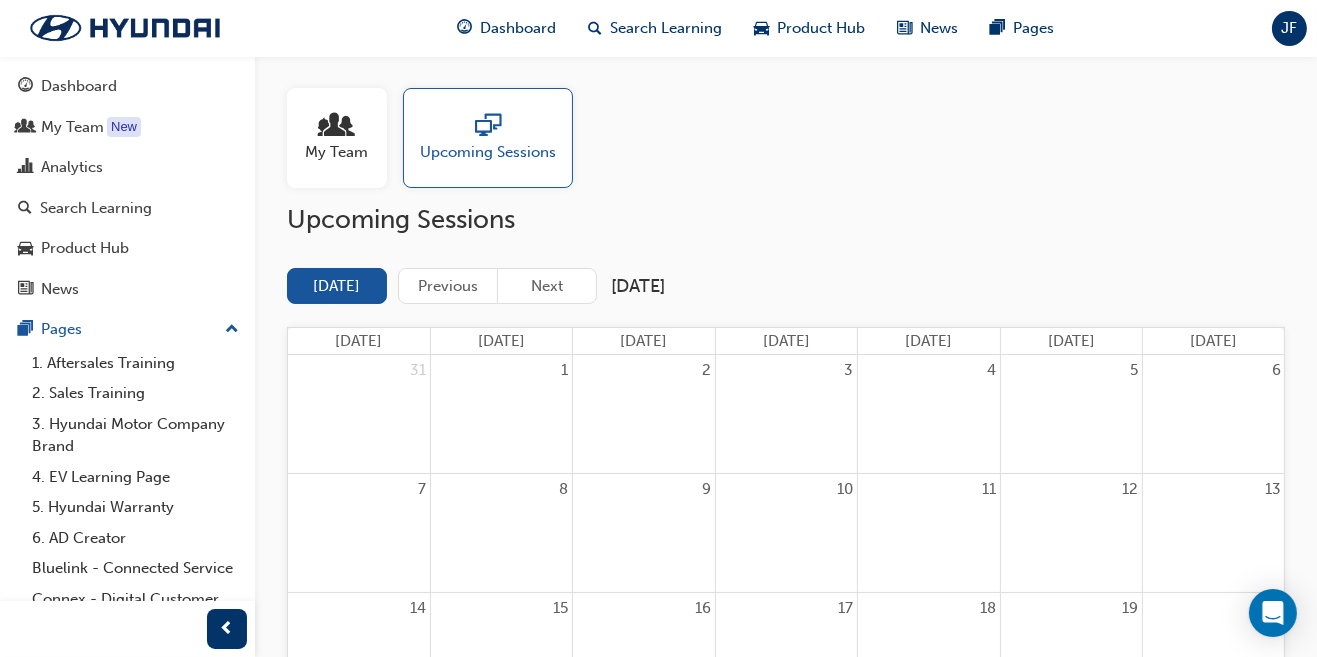 click on "Previous" at bounding box center (448, 286) 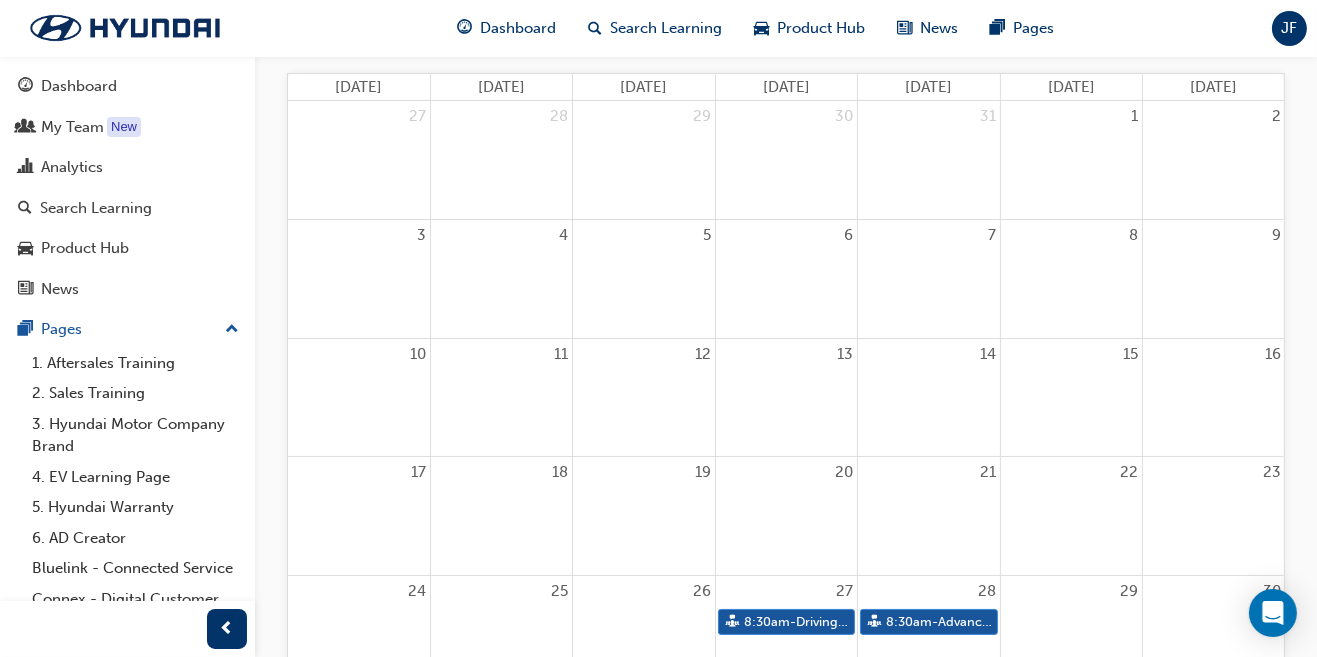 scroll, scrollTop: 256, scrollLeft: 0, axis: vertical 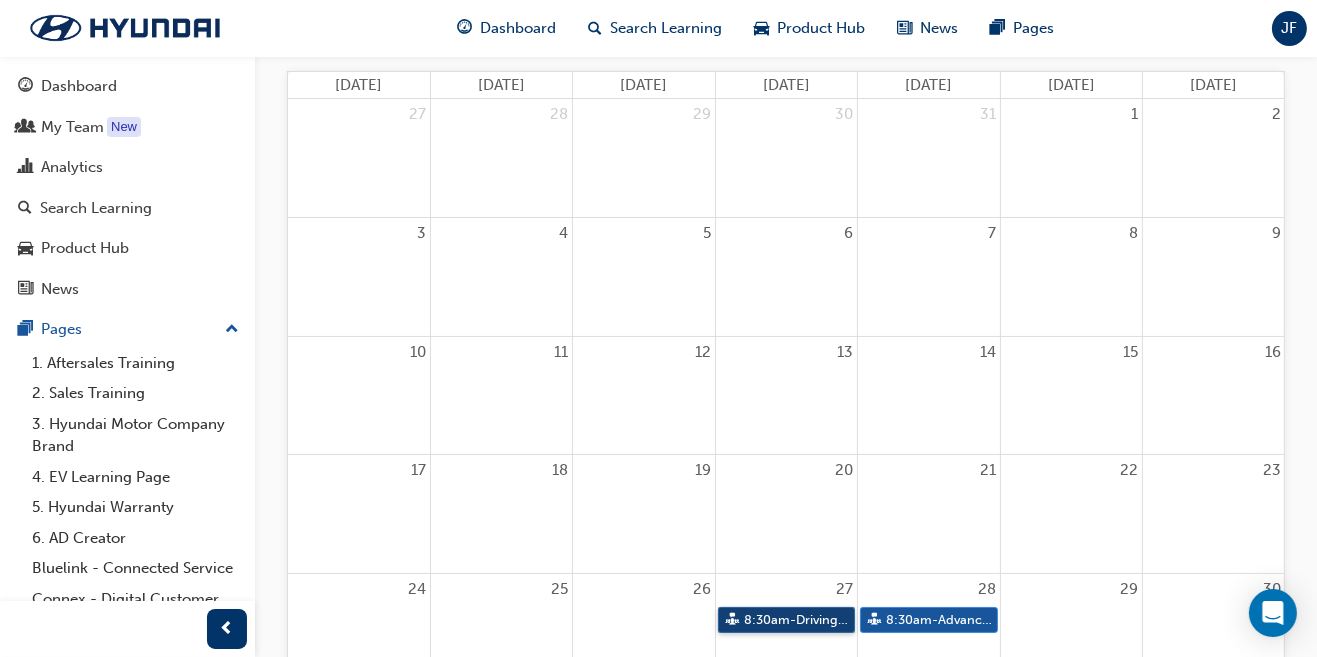 click on "8:30am  -  Driving Safety Systems" at bounding box center (786, 620) 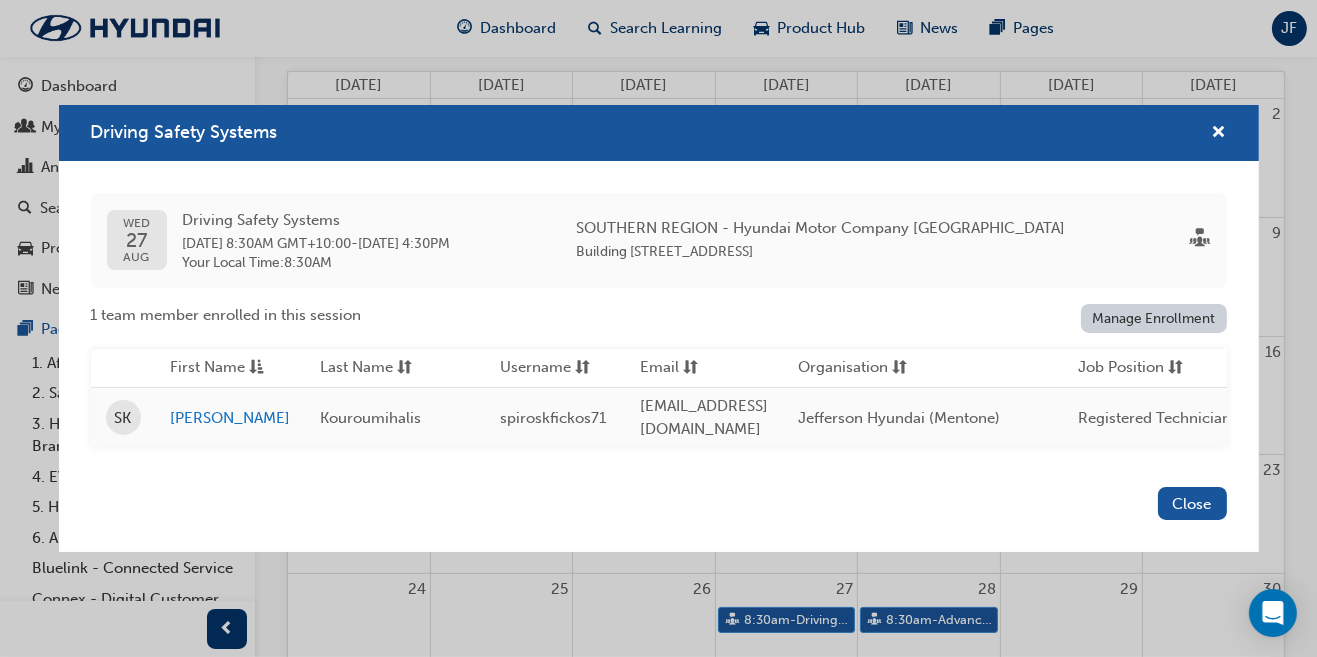 click on "Close" at bounding box center [1192, 503] 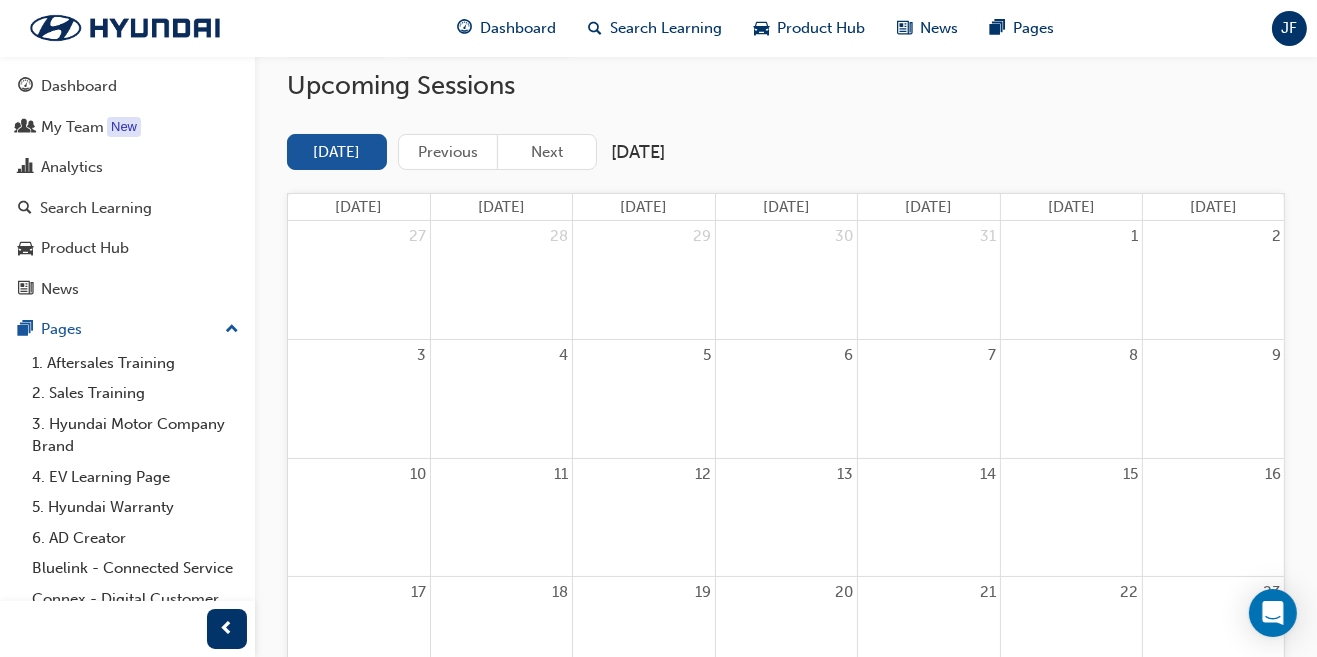 scroll, scrollTop: 133, scrollLeft: 0, axis: vertical 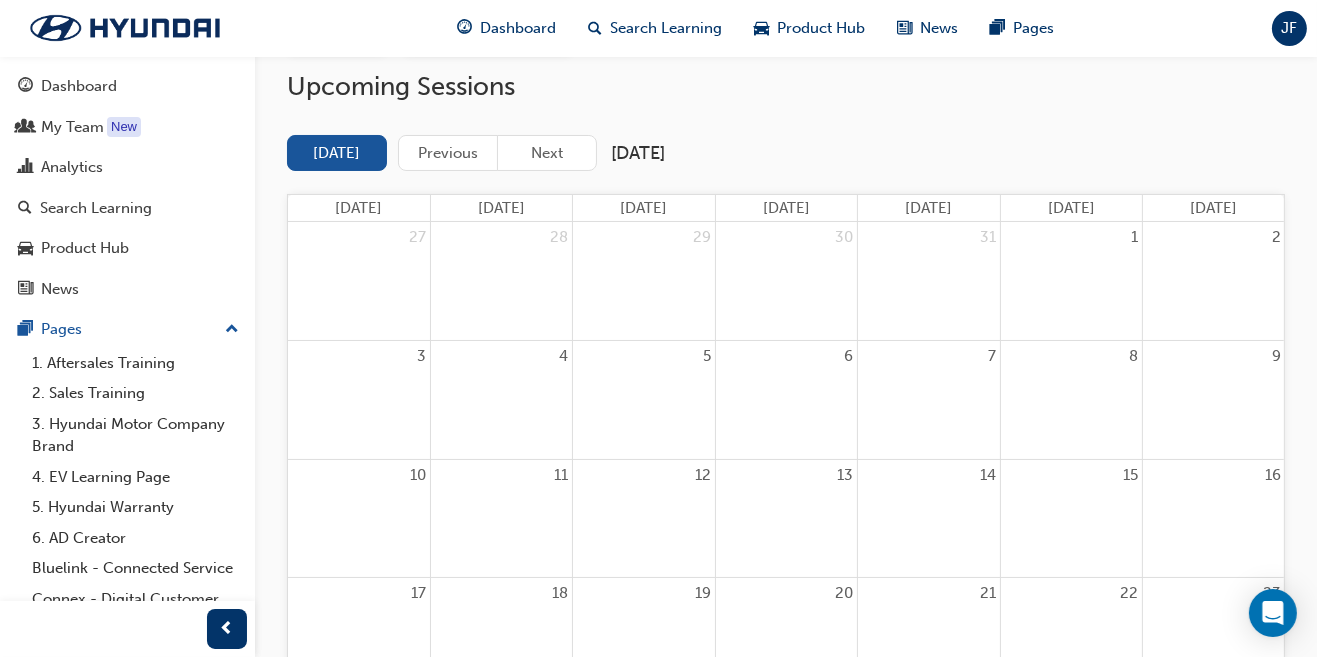 click on "Previous" at bounding box center (448, 153) 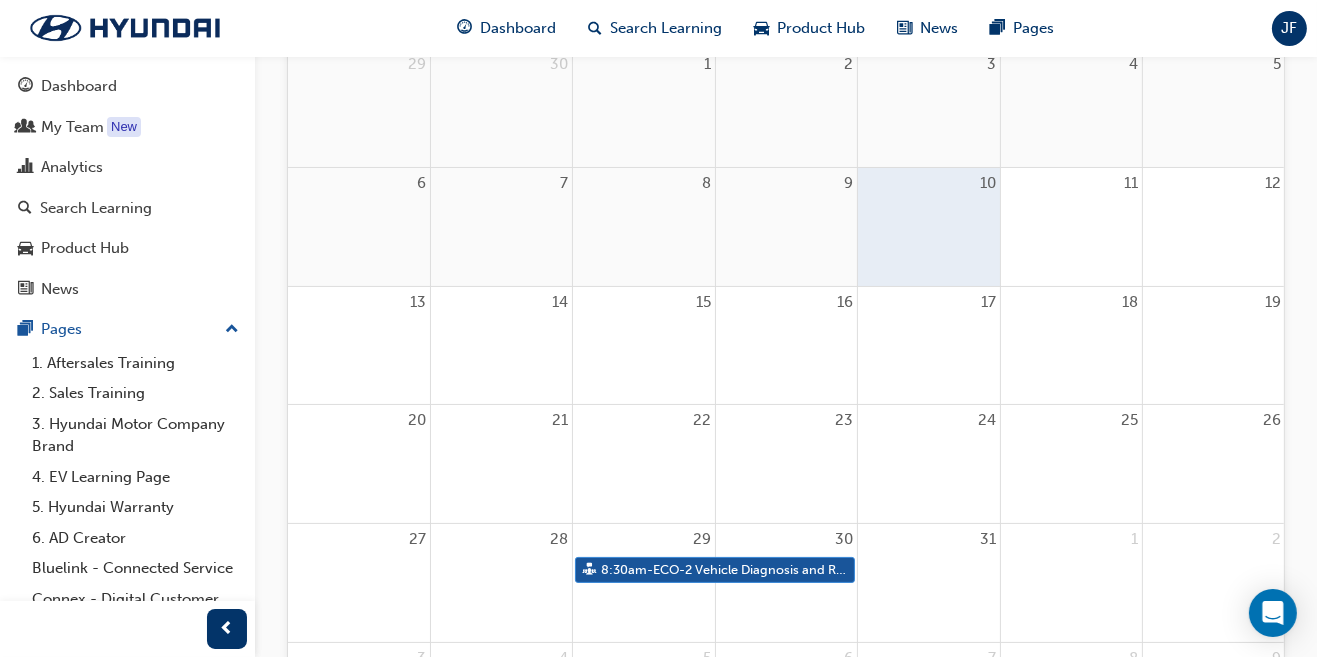 scroll, scrollTop: 308, scrollLeft: 0, axis: vertical 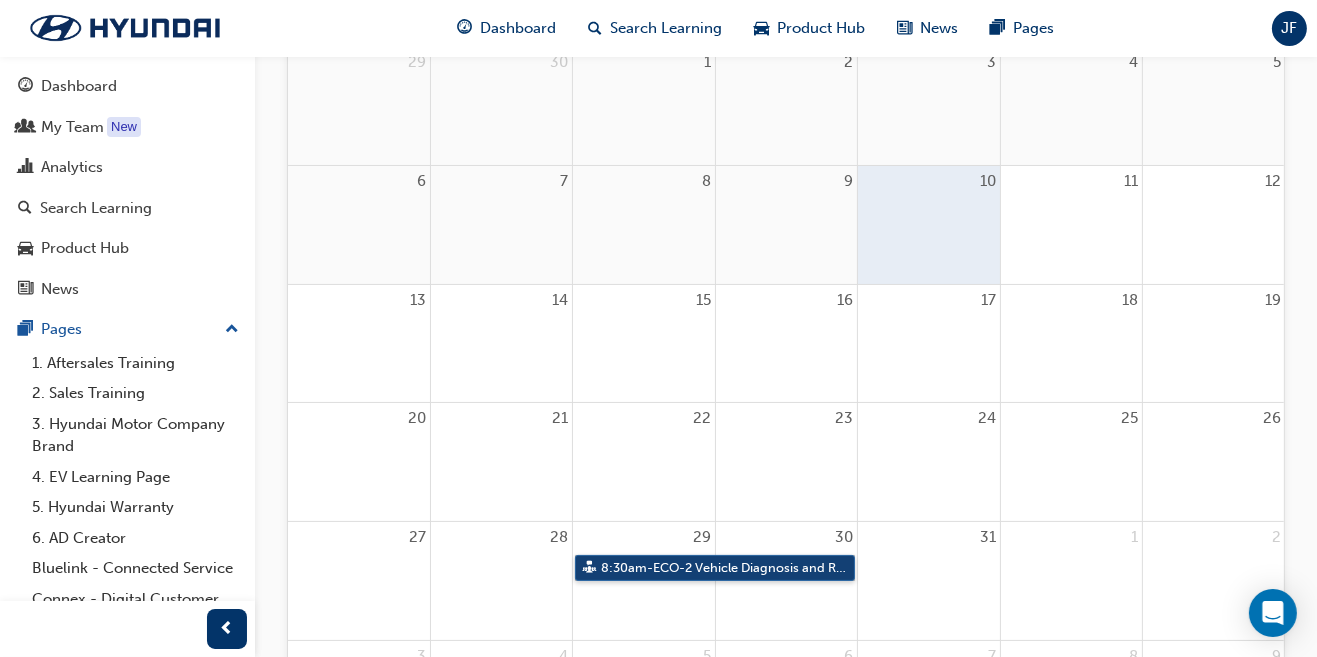 click on "8:30am  -  ECO-2 Vehicle Diagnosis and Repair" at bounding box center (715, 568) 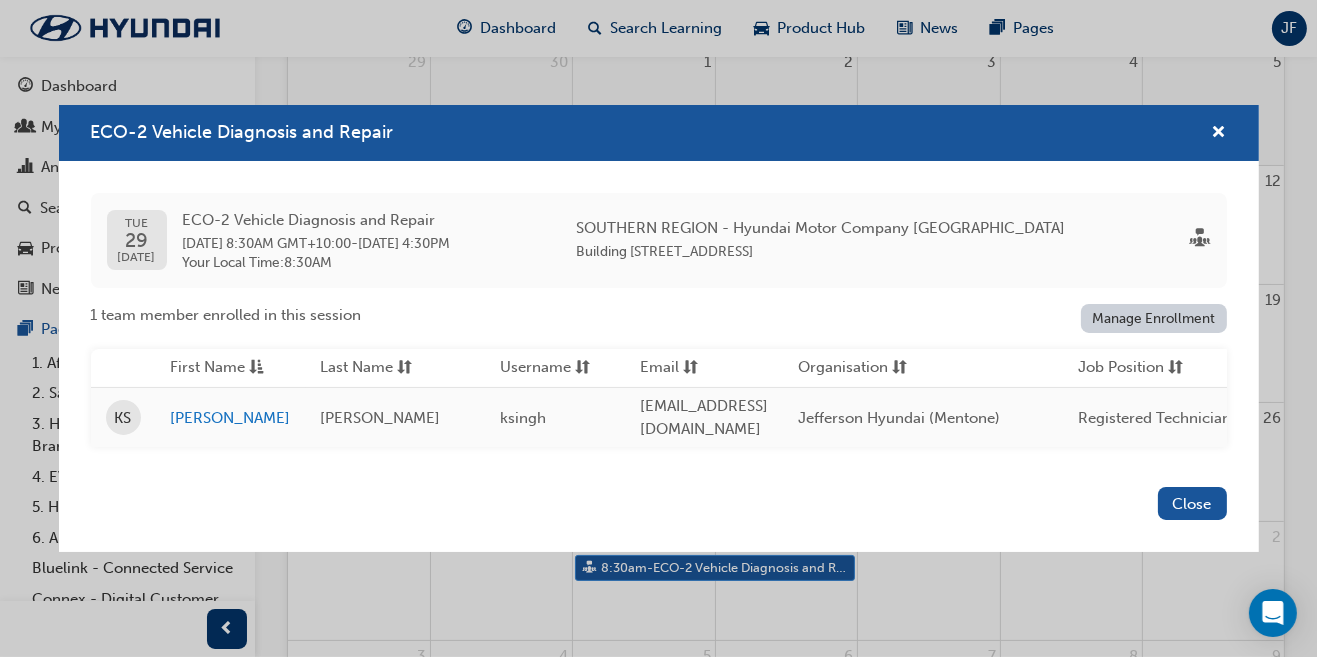 click on "Close" at bounding box center (1192, 503) 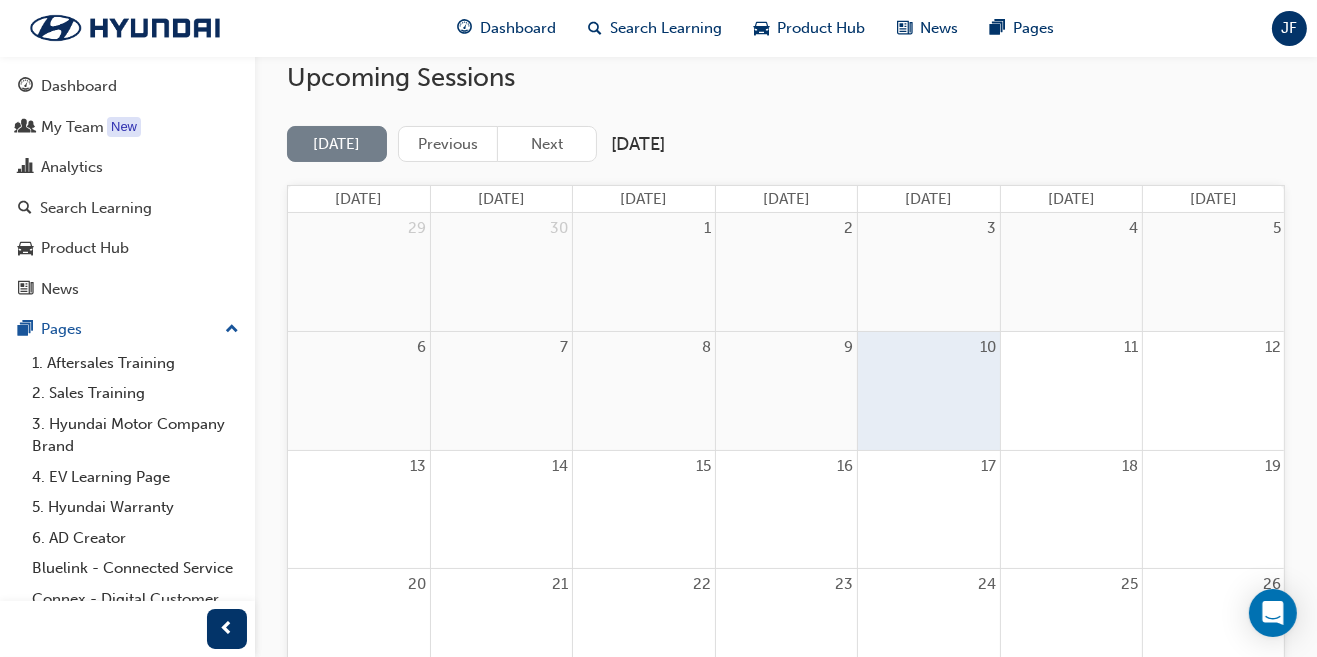 scroll, scrollTop: 140, scrollLeft: 0, axis: vertical 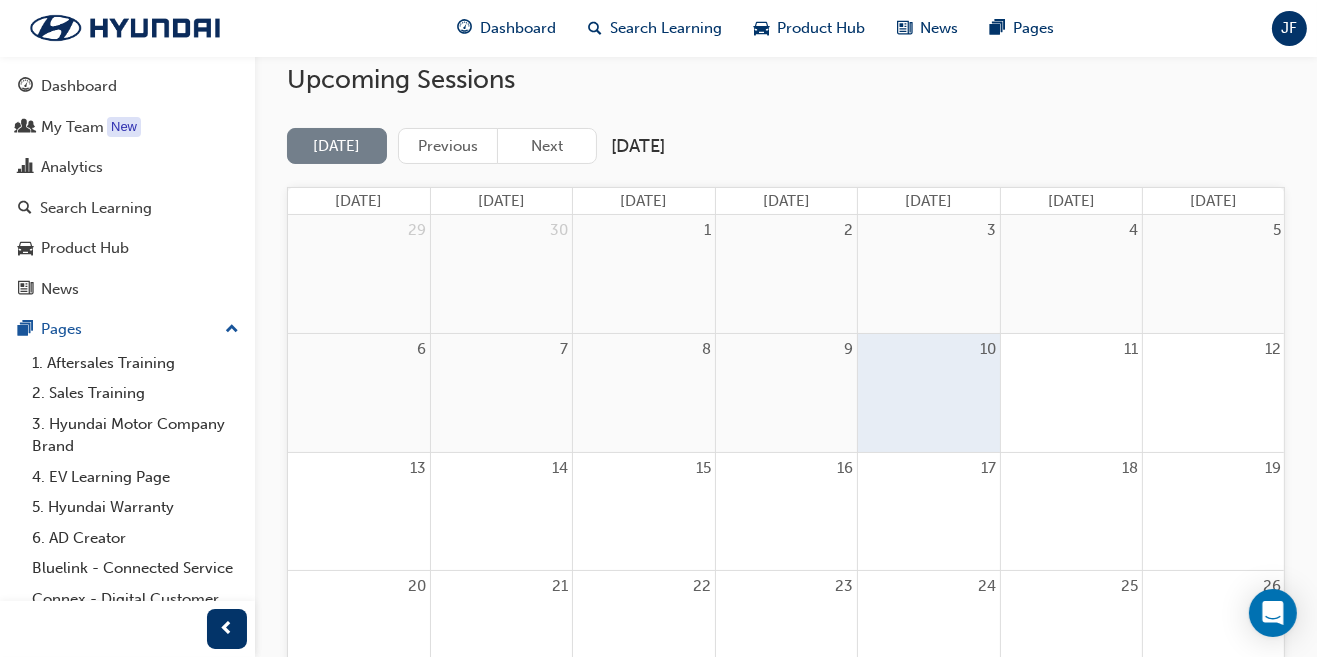 click on "Previous" at bounding box center [448, 146] 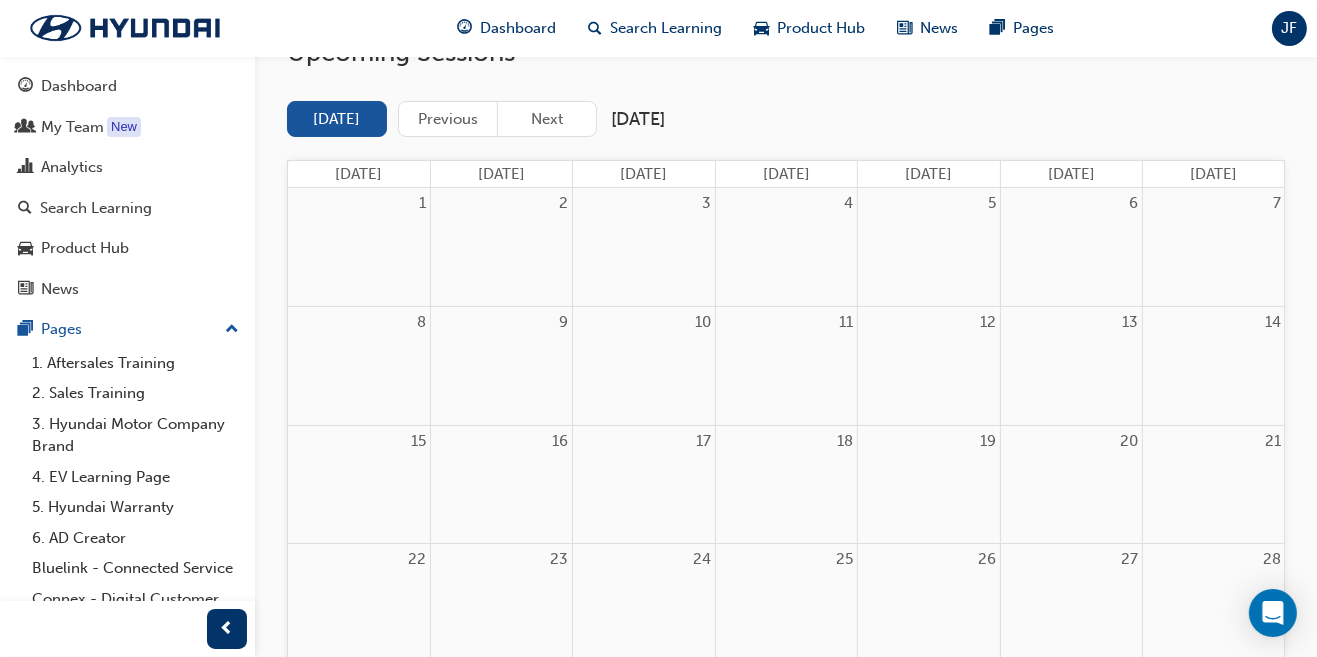scroll, scrollTop: 166, scrollLeft: 0, axis: vertical 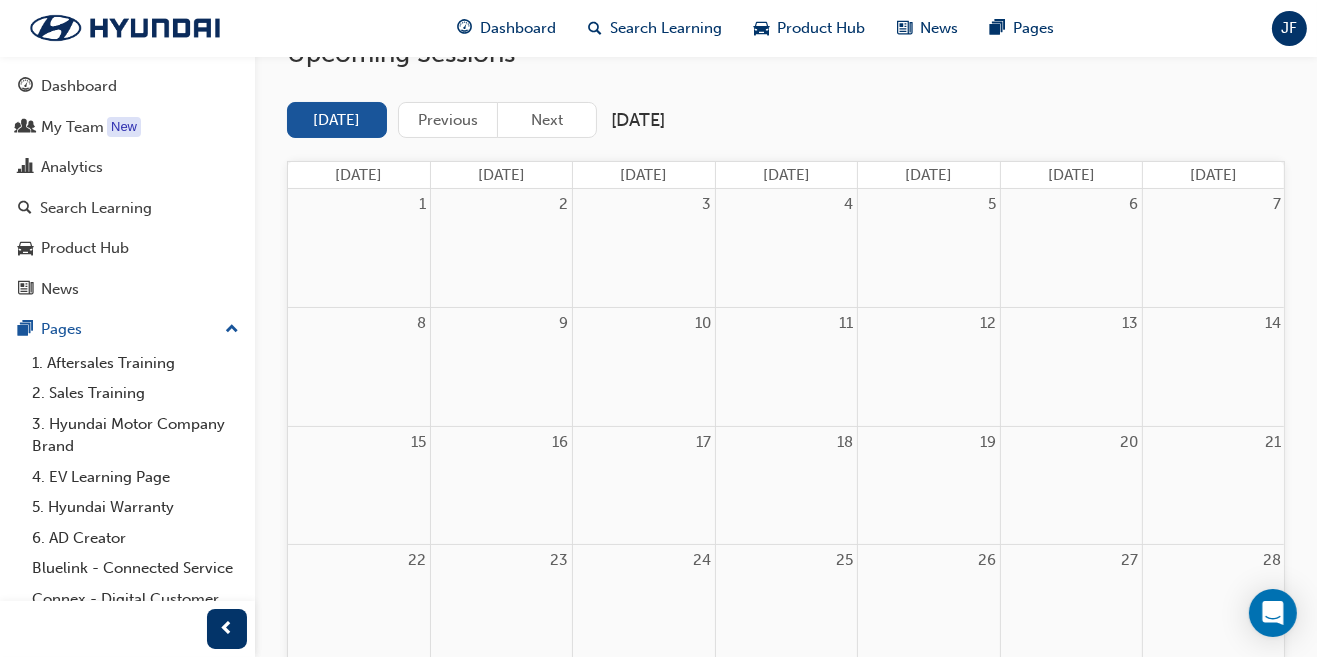 click on "Previous" at bounding box center [448, 120] 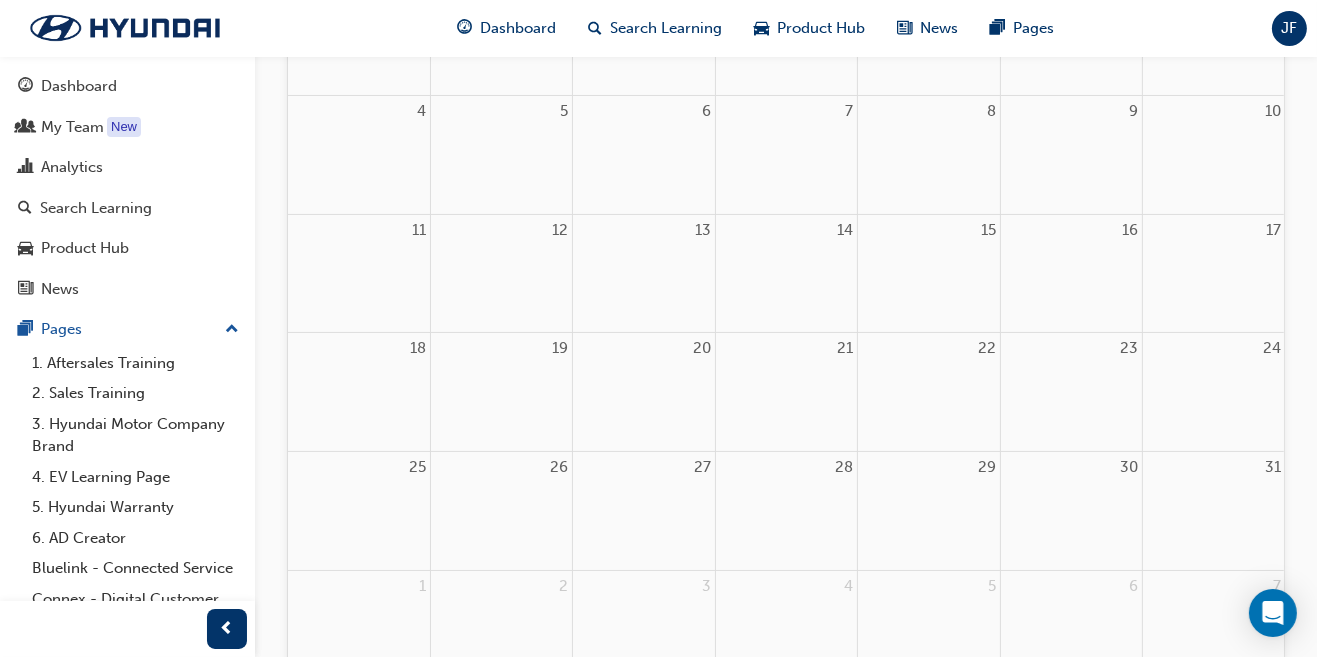 scroll, scrollTop: 0, scrollLeft: 0, axis: both 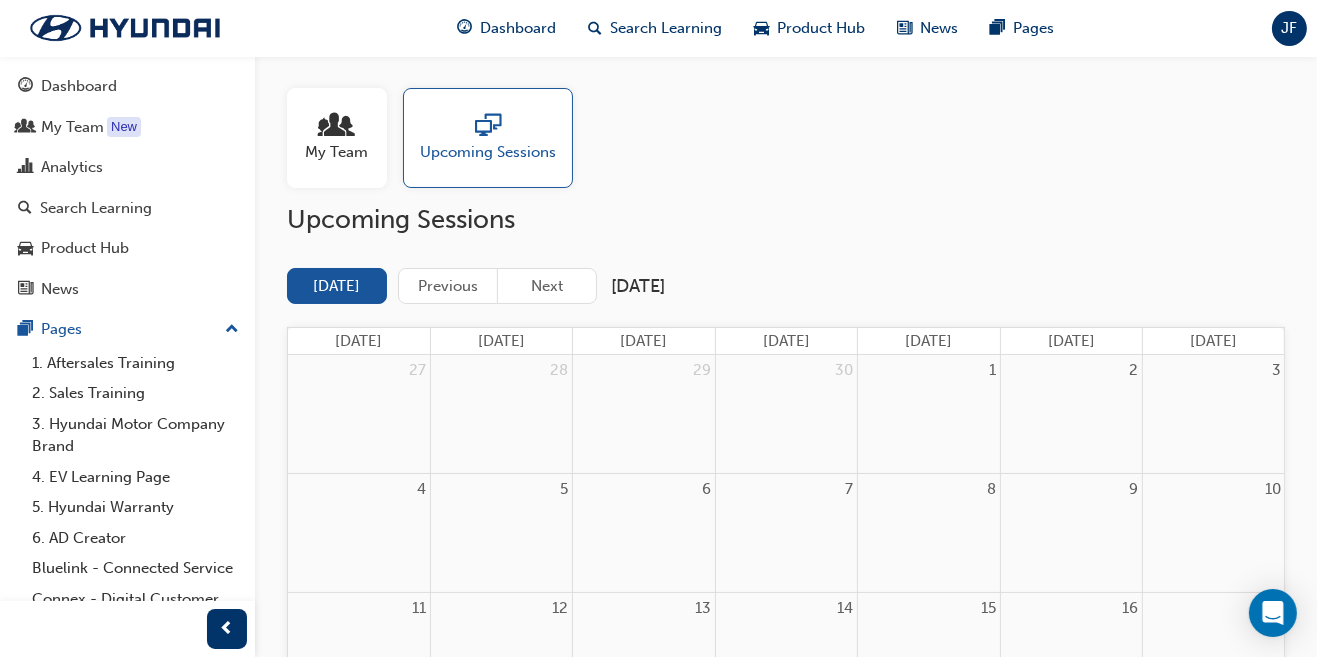 click at bounding box center [337, 127] 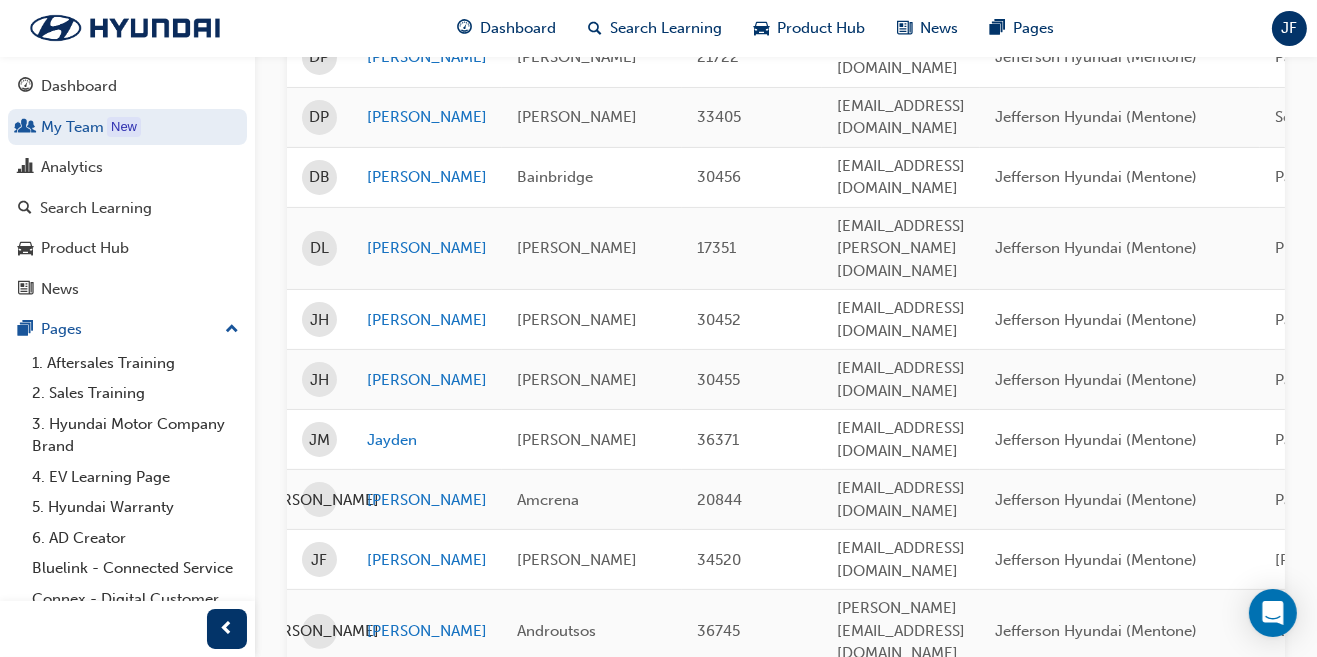 scroll, scrollTop: 540, scrollLeft: 0, axis: vertical 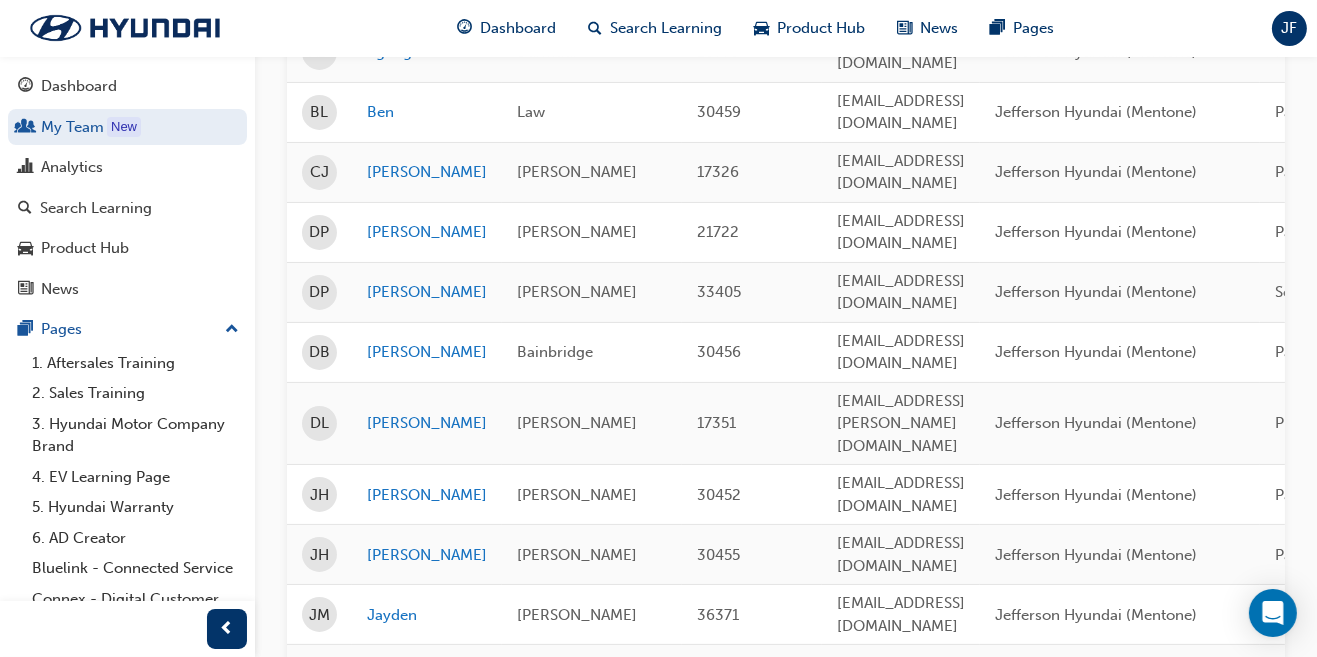click on "Dashboard" at bounding box center [79, 86] 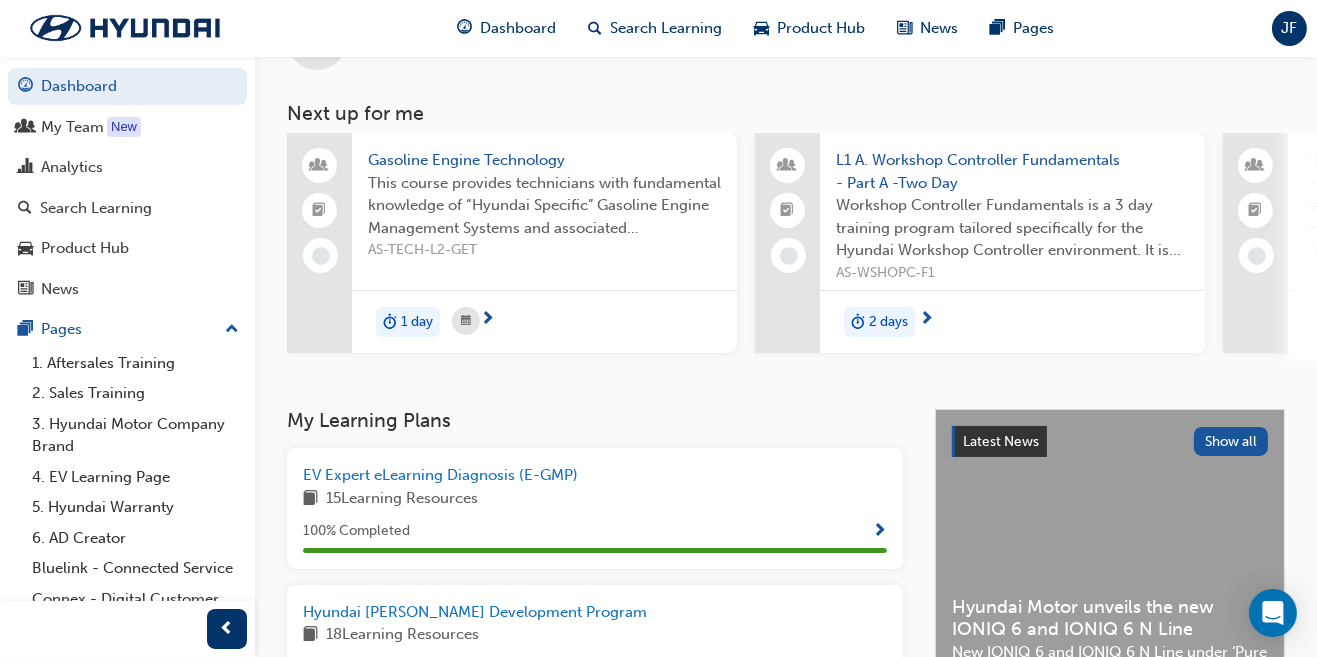 scroll, scrollTop: 80, scrollLeft: 0, axis: vertical 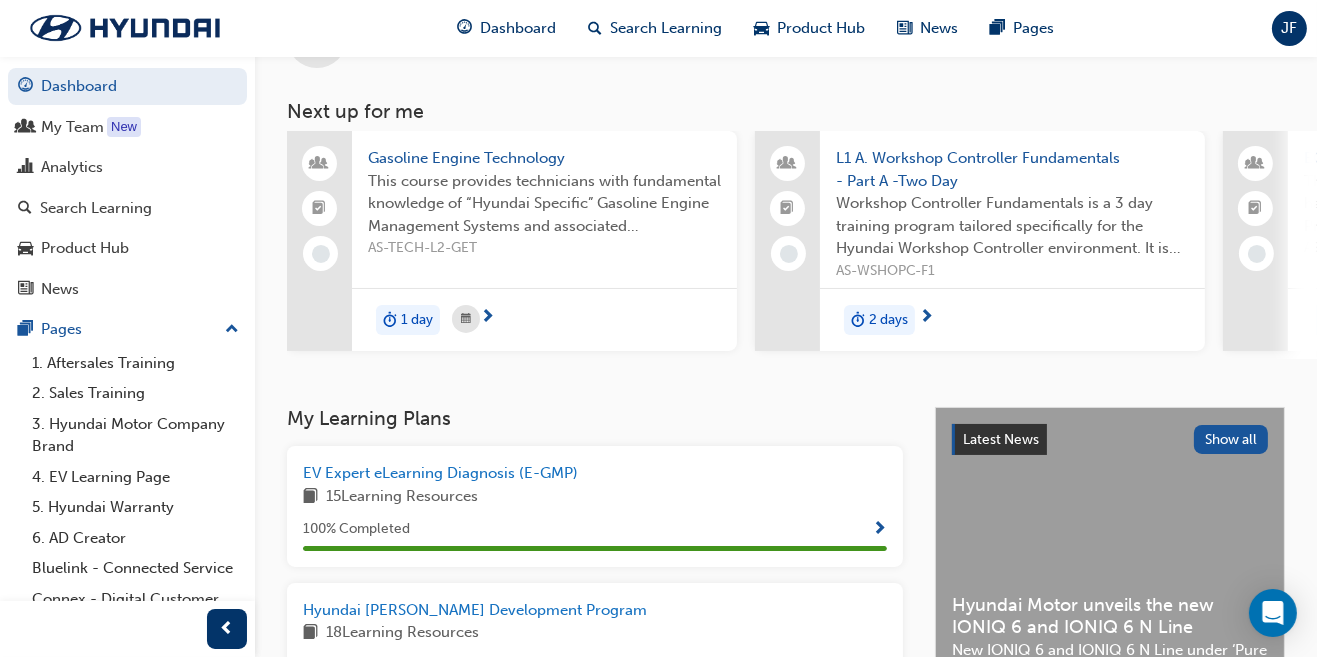 click on "New" at bounding box center [124, 127] 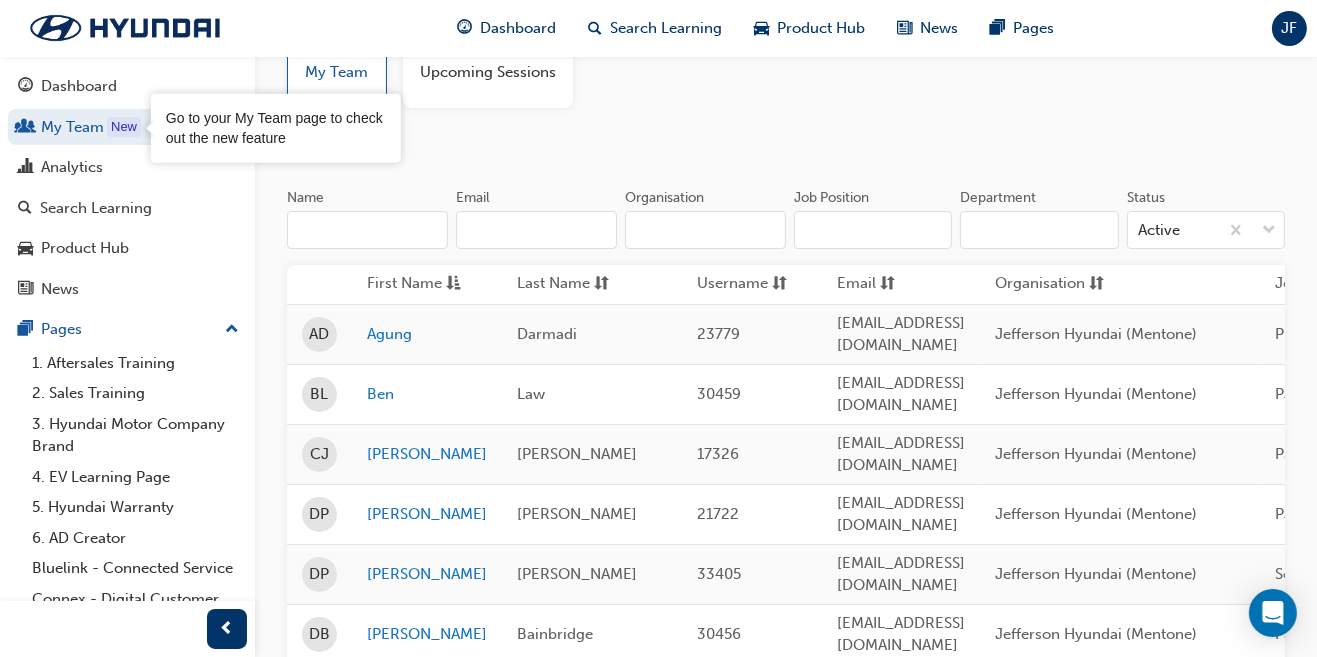 click on "Upcoming Sessions" at bounding box center (488, 72) 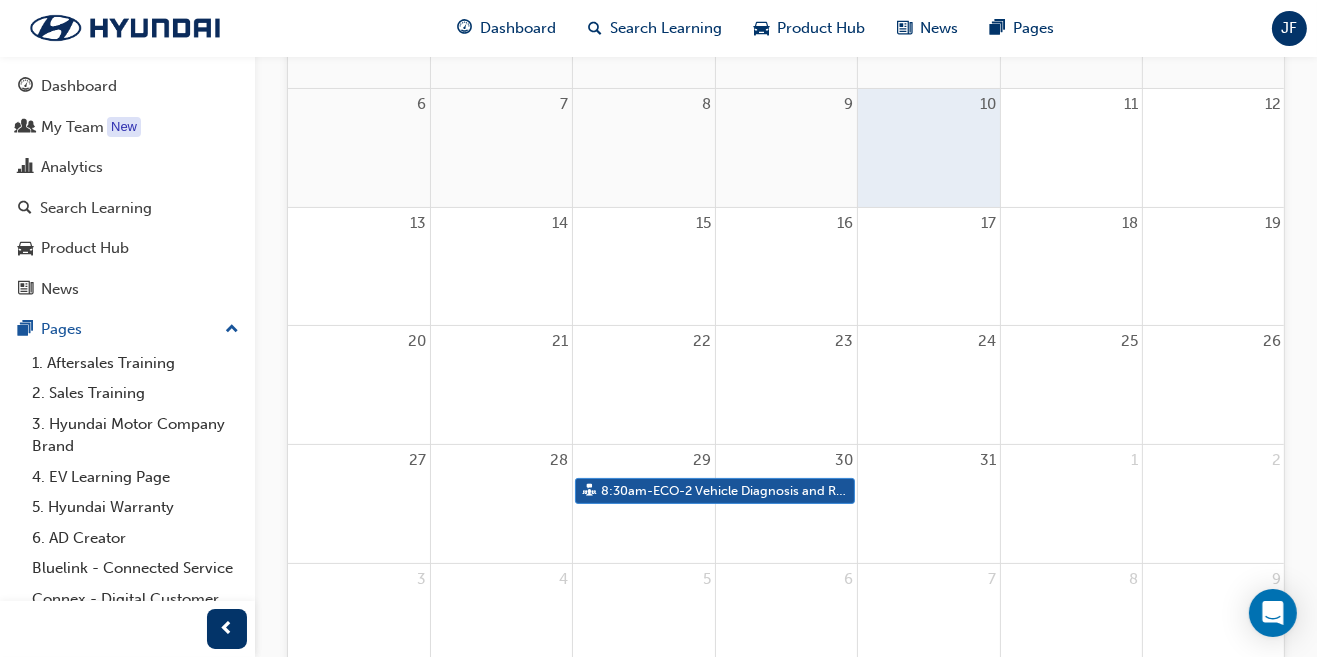 scroll, scrollTop: 412, scrollLeft: 0, axis: vertical 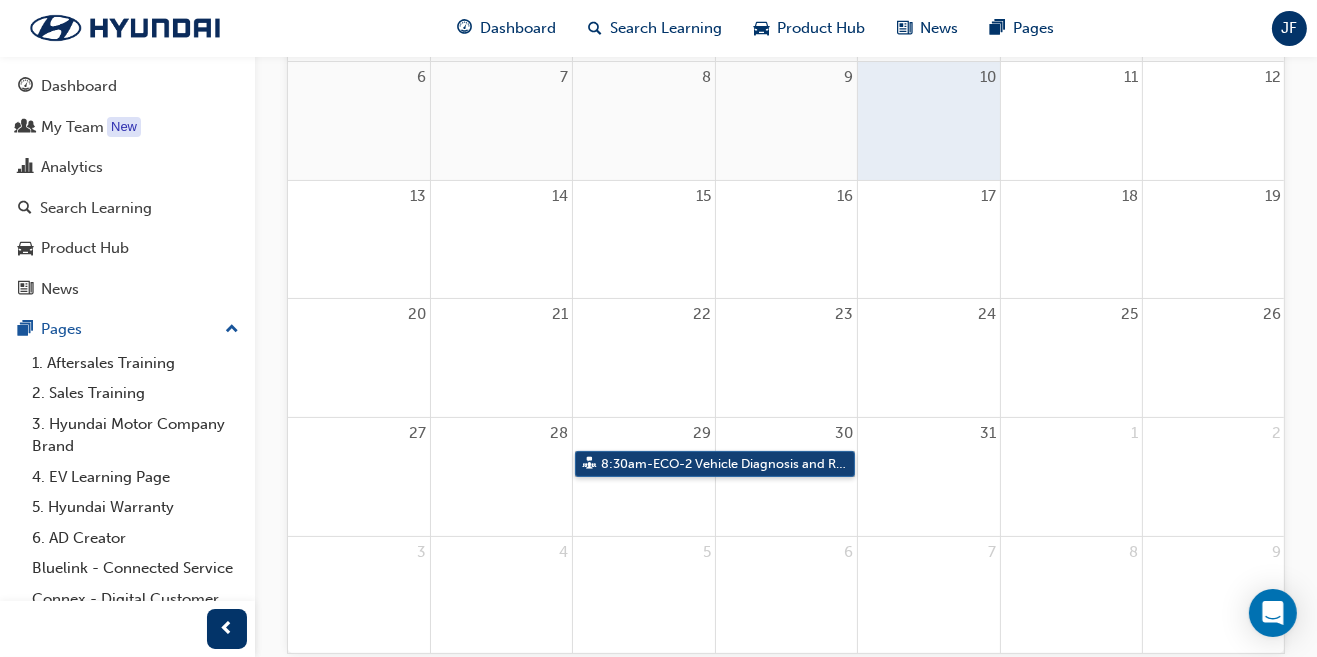click on "8:30am  -  ECO-2 Vehicle Diagnosis and Repair" at bounding box center (715, 464) 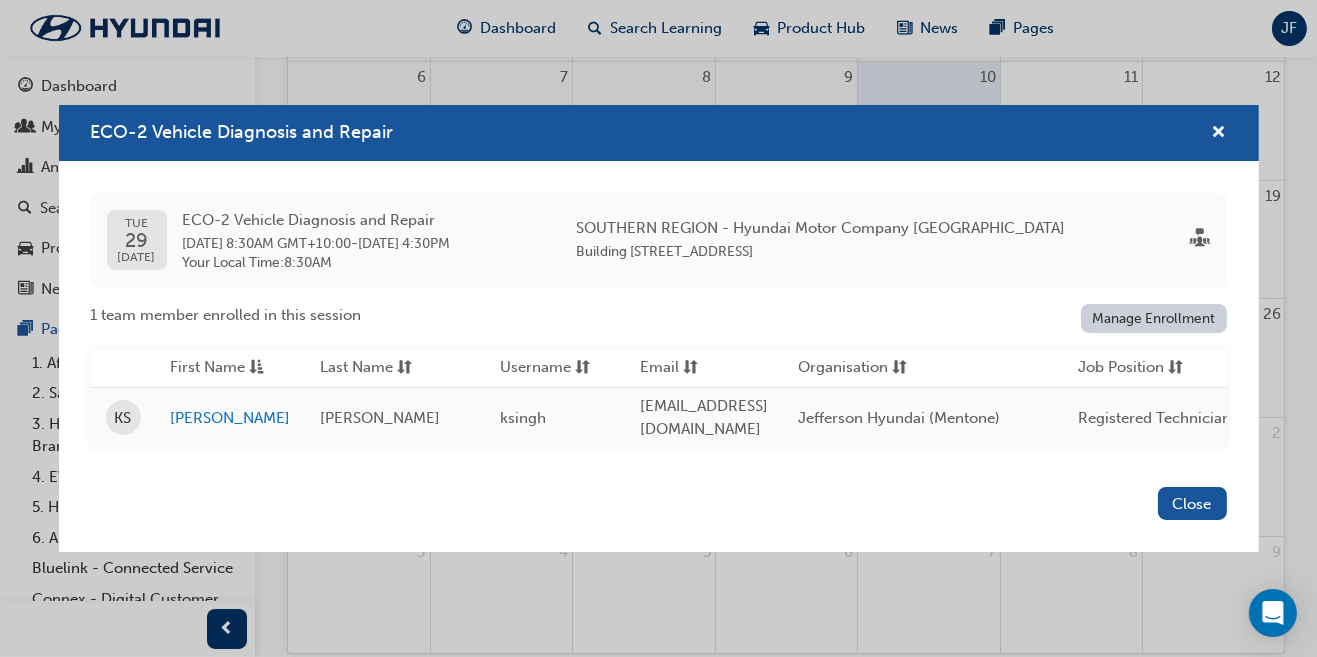 click on "Close" at bounding box center (1192, 503) 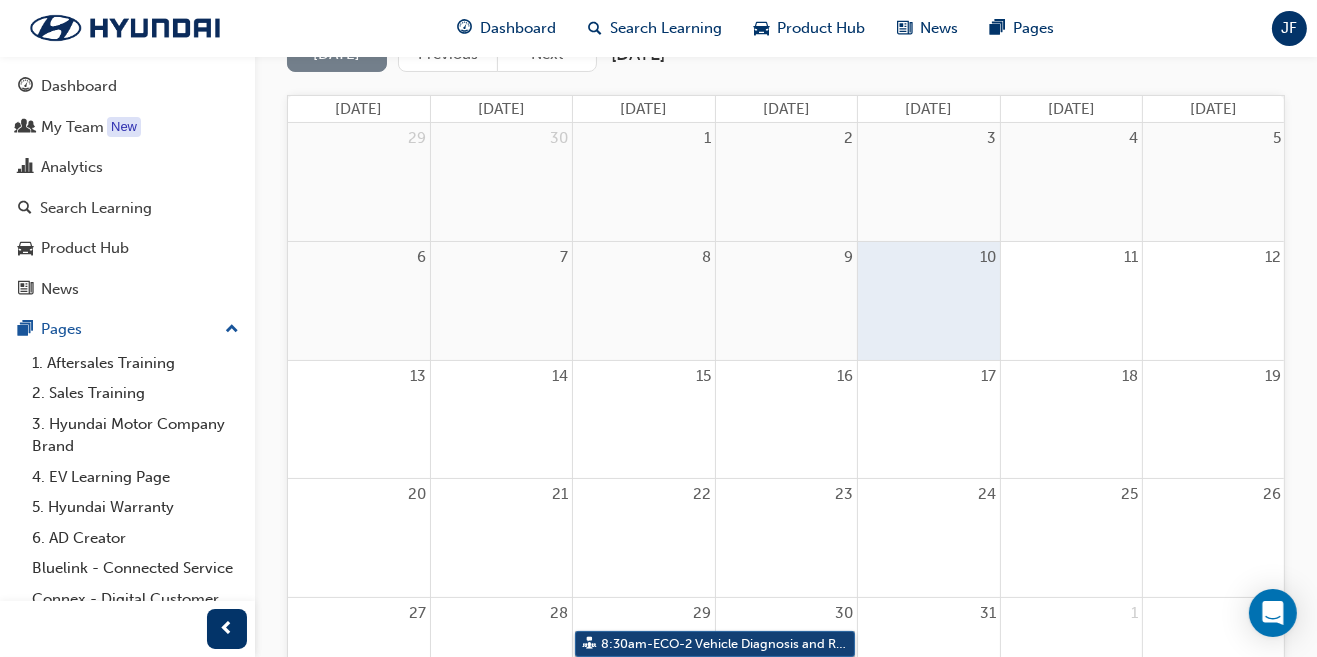 scroll, scrollTop: 0, scrollLeft: 0, axis: both 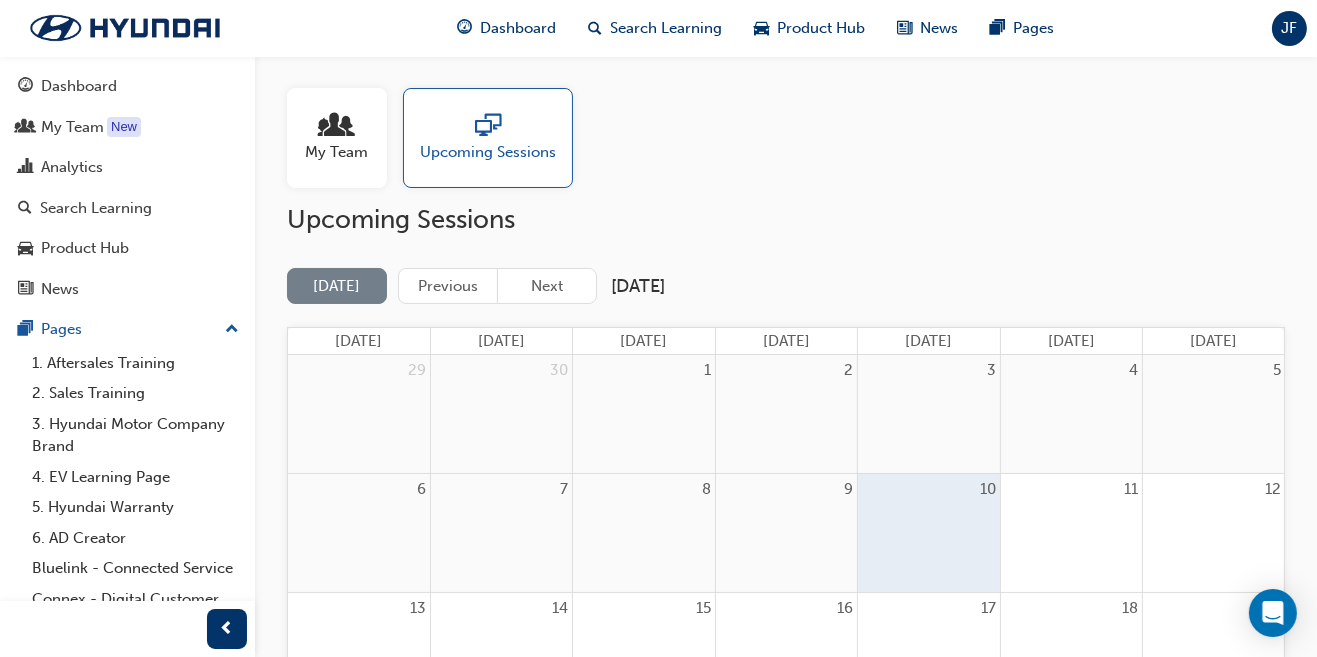 click on "Next" at bounding box center [547, 286] 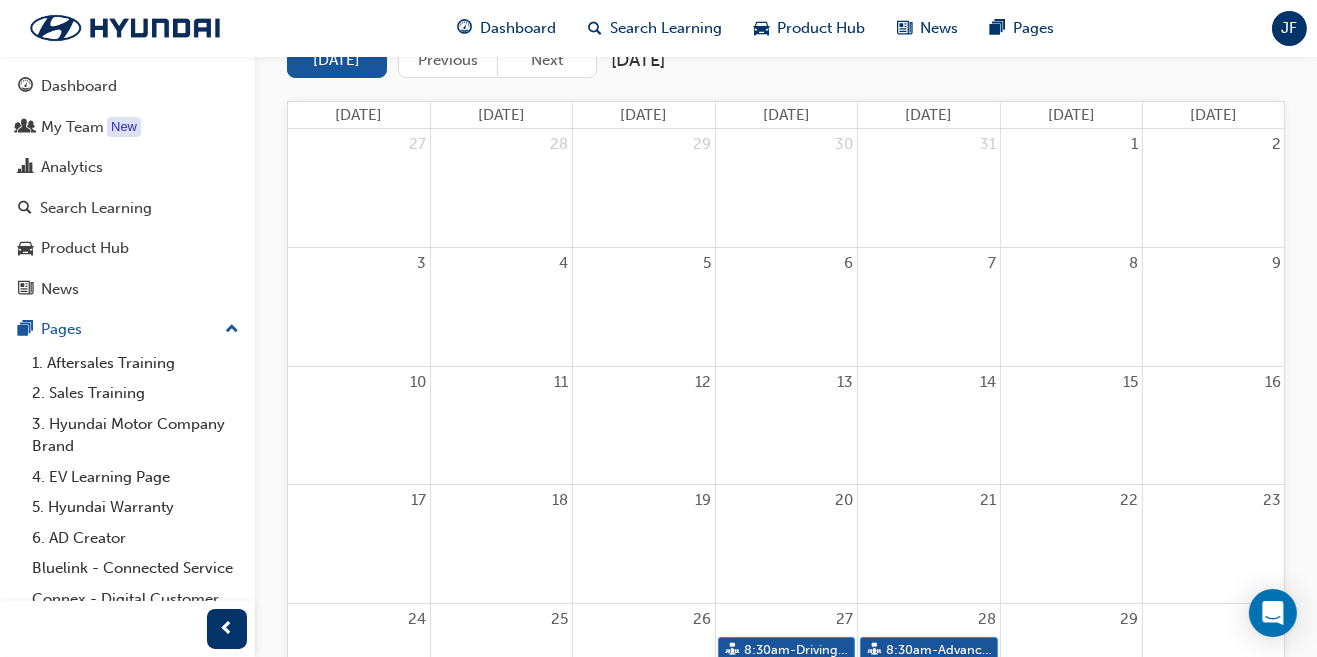 scroll, scrollTop: 230, scrollLeft: 0, axis: vertical 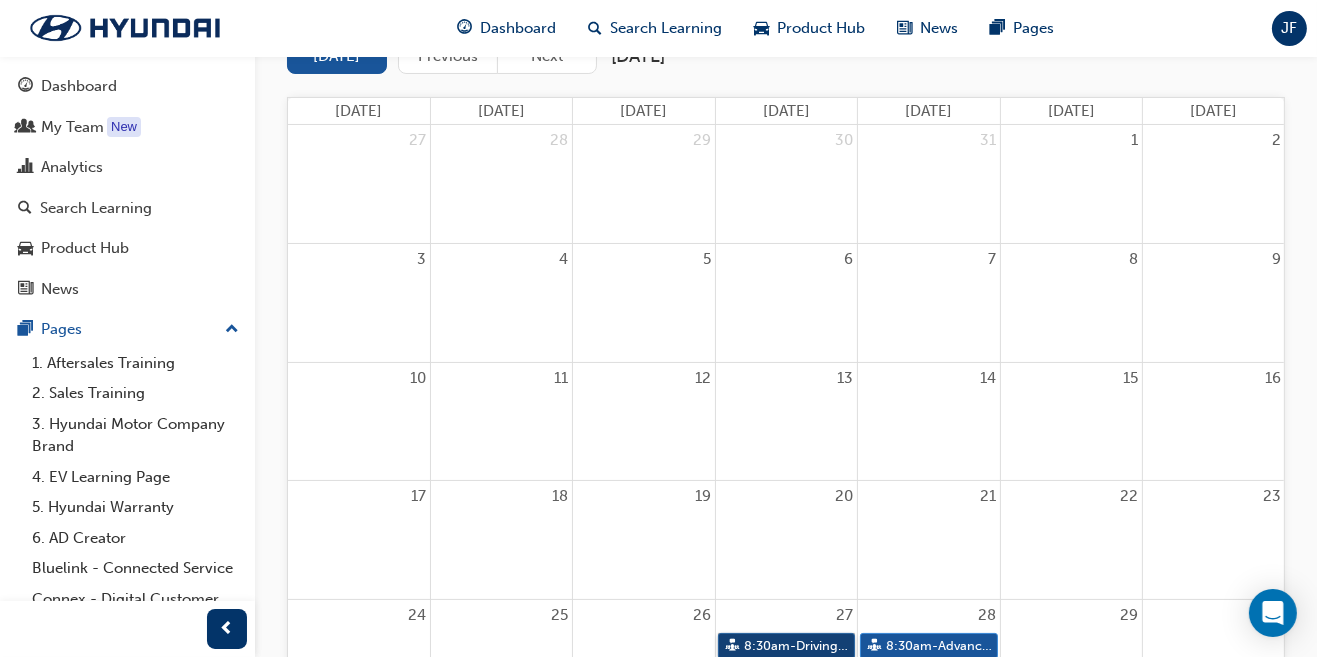 click on "8:30am  -  Driving Safety Systems" at bounding box center [786, 646] 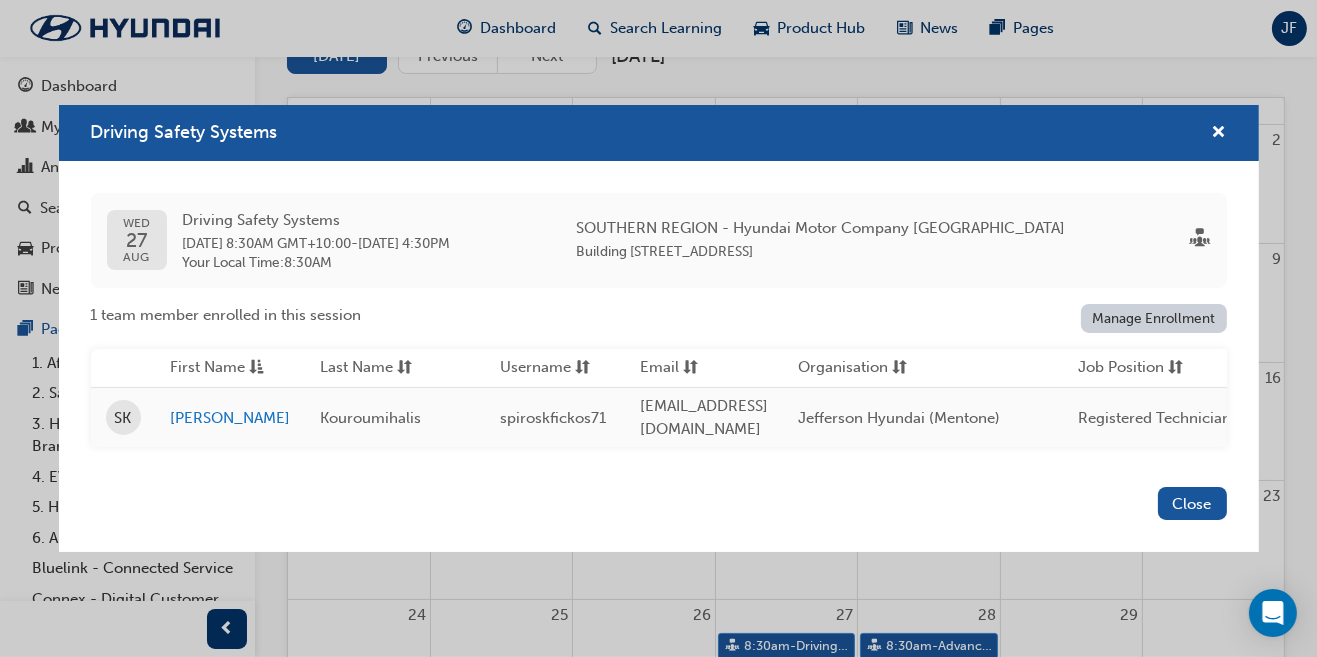 click on "Close" at bounding box center [1192, 503] 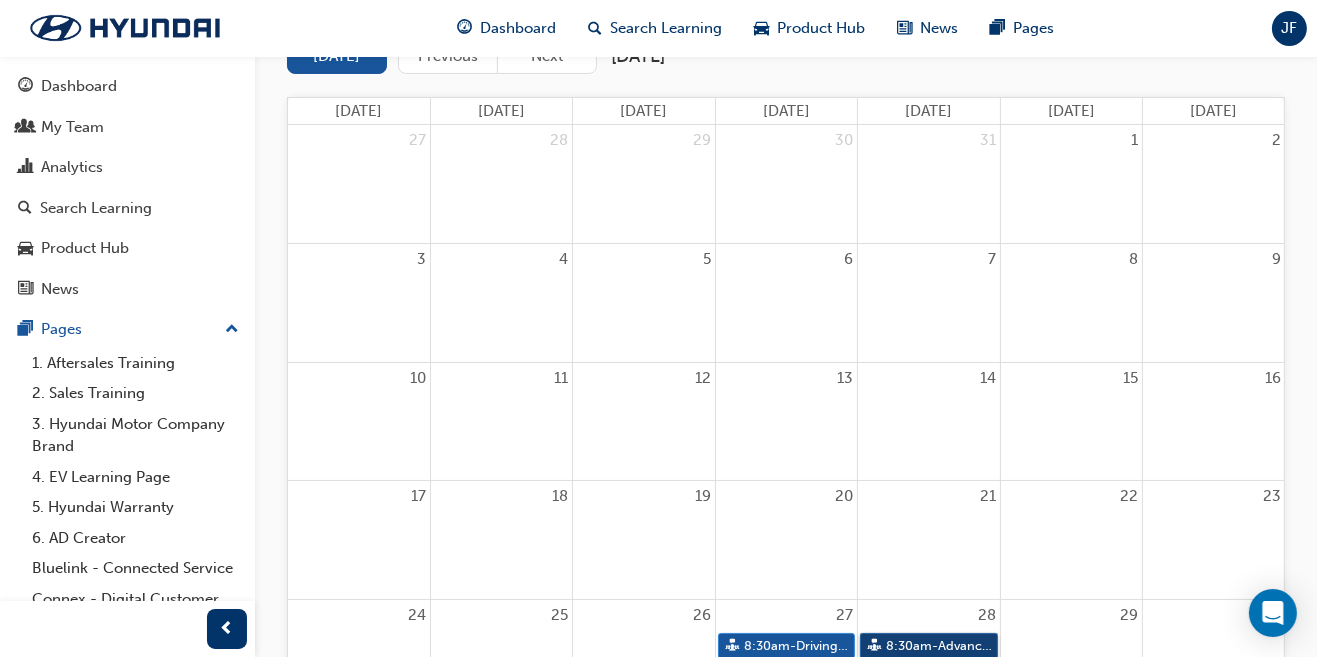 click on "8:30am  -  Advanced Driver Assist Systems" at bounding box center (928, 646) 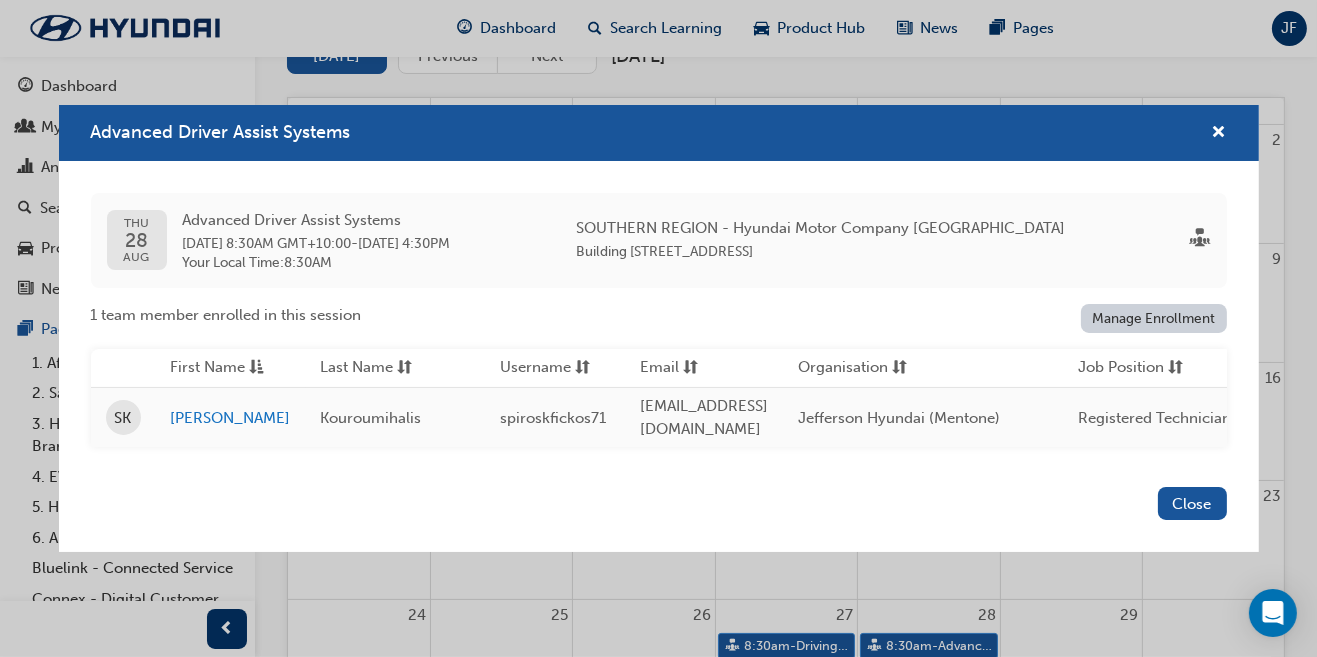 click on "Close" at bounding box center (1192, 503) 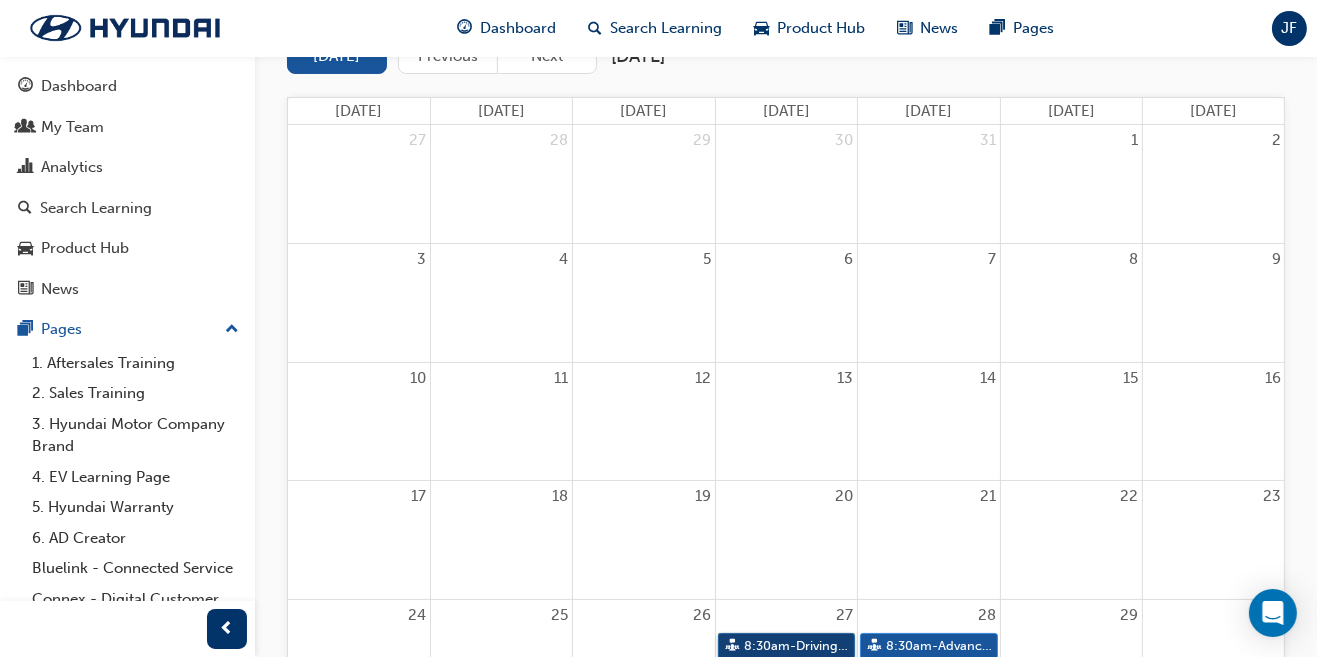 click on "8:30am  -  Driving Safety Systems" at bounding box center (786, 646) 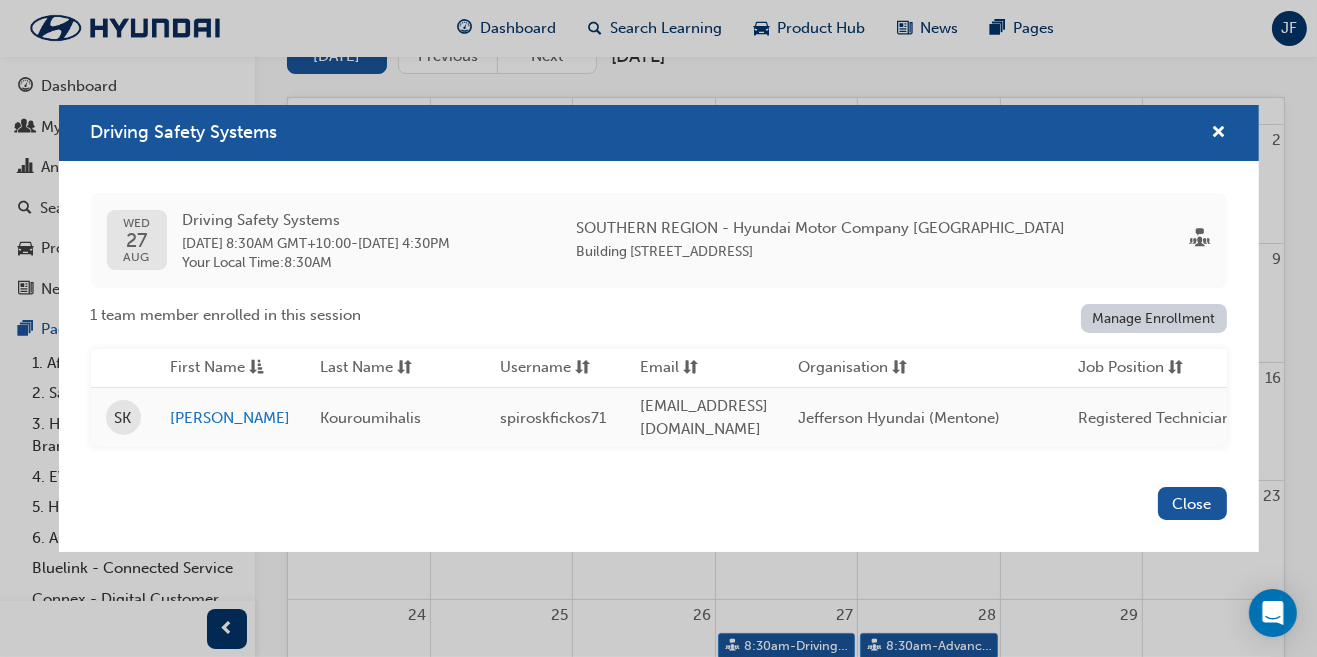 click on "Close" at bounding box center [1192, 503] 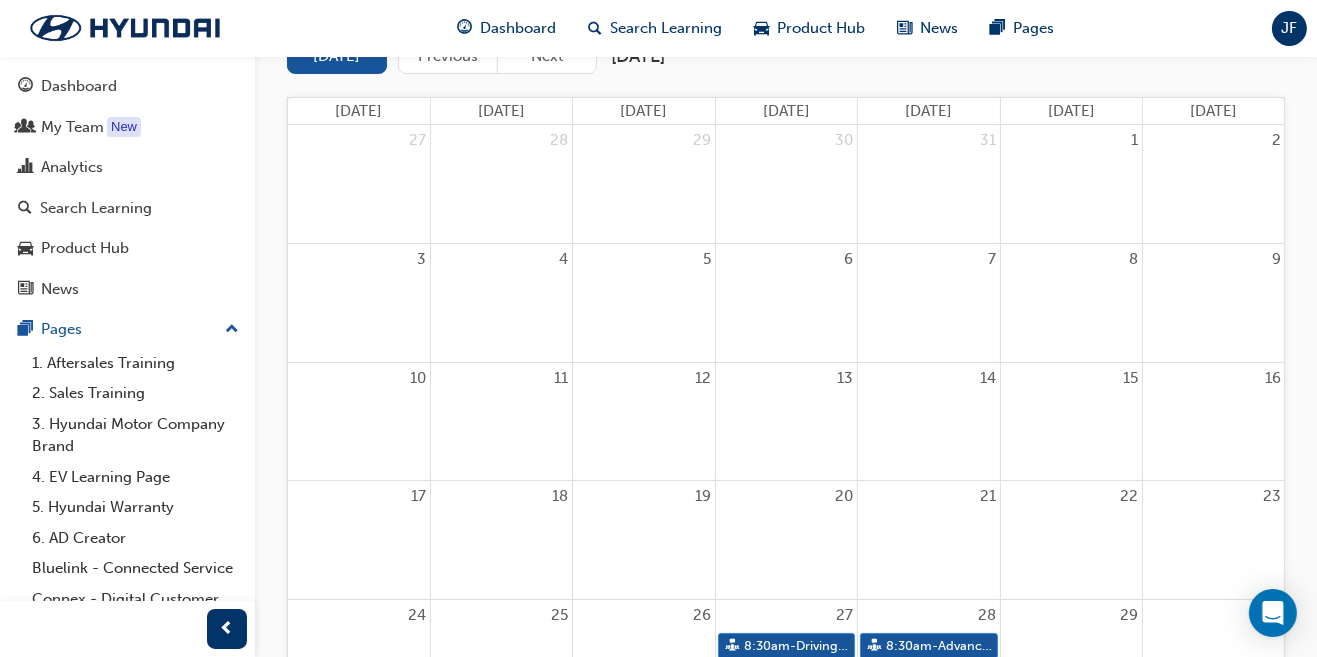 click on "Dashboard" at bounding box center (79, 86) 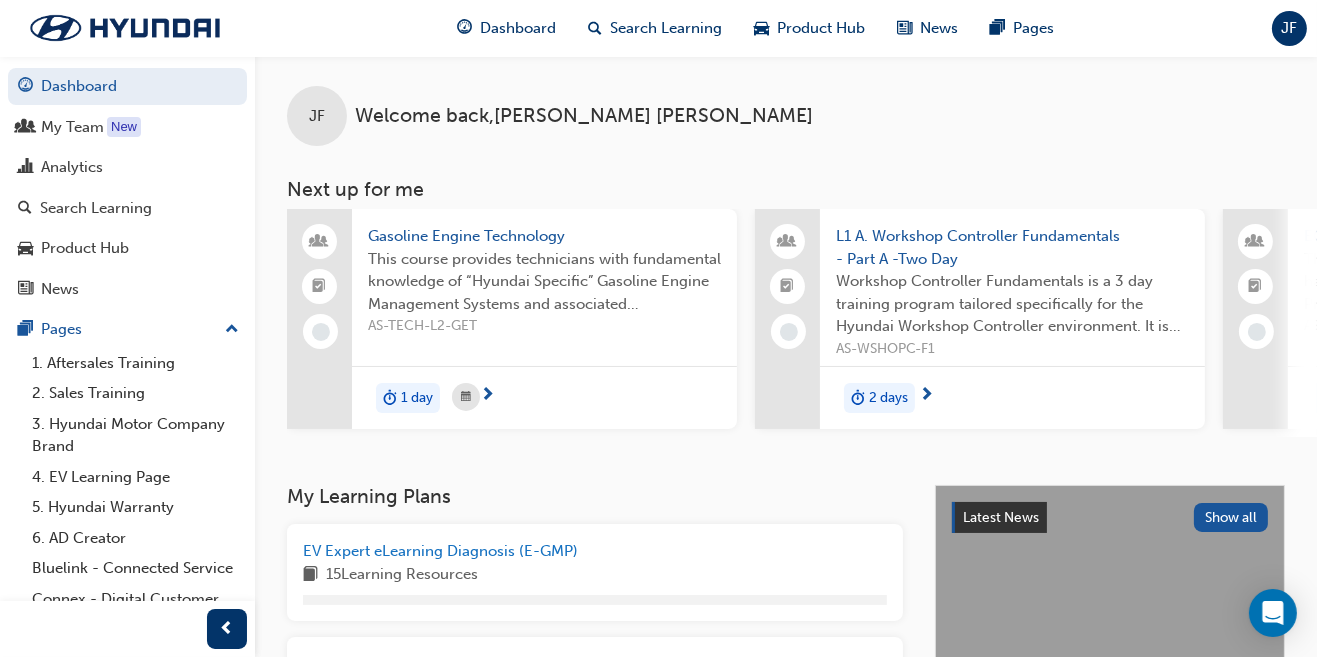 scroll, scrollTop: 0, scrollLeft: 0, axis: both 